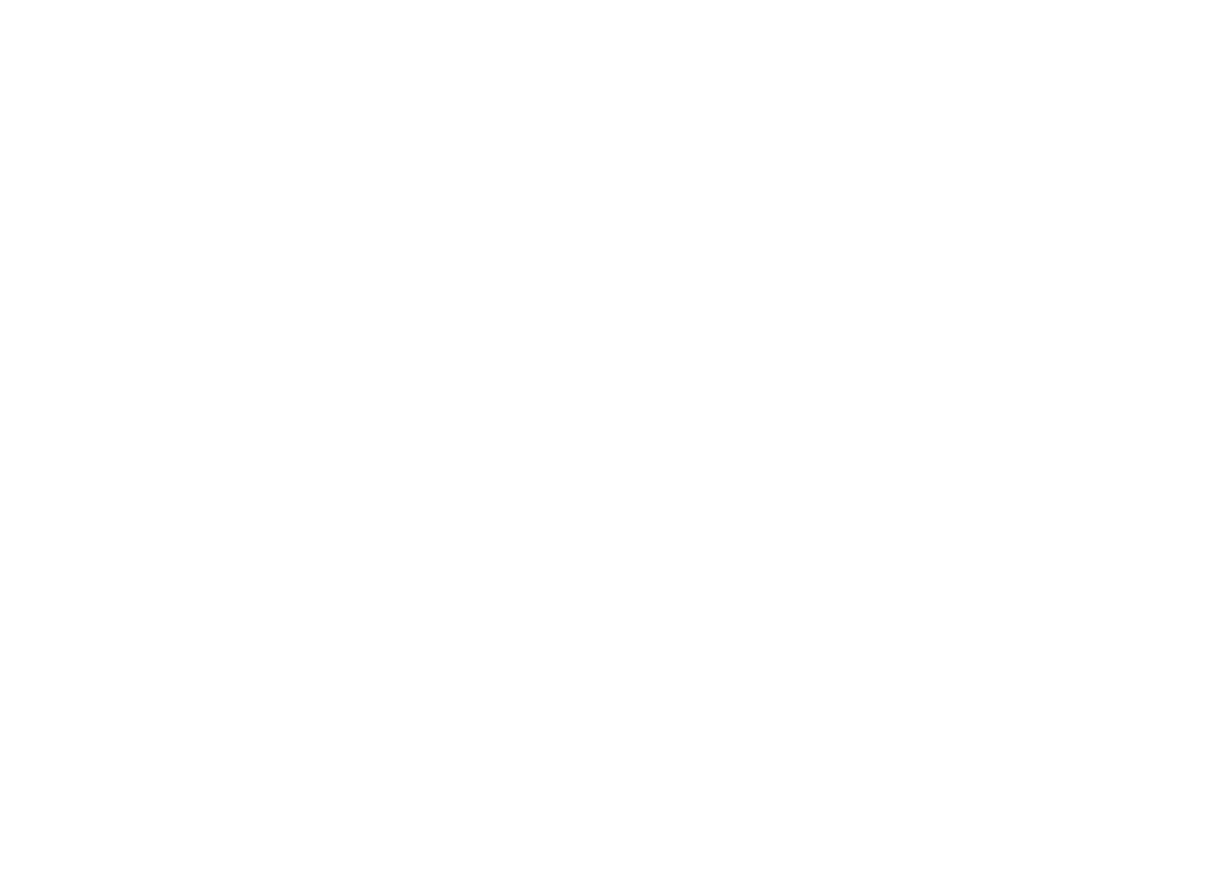 scroll, scrollTop: 0, scrollLeft: 0, axis: both 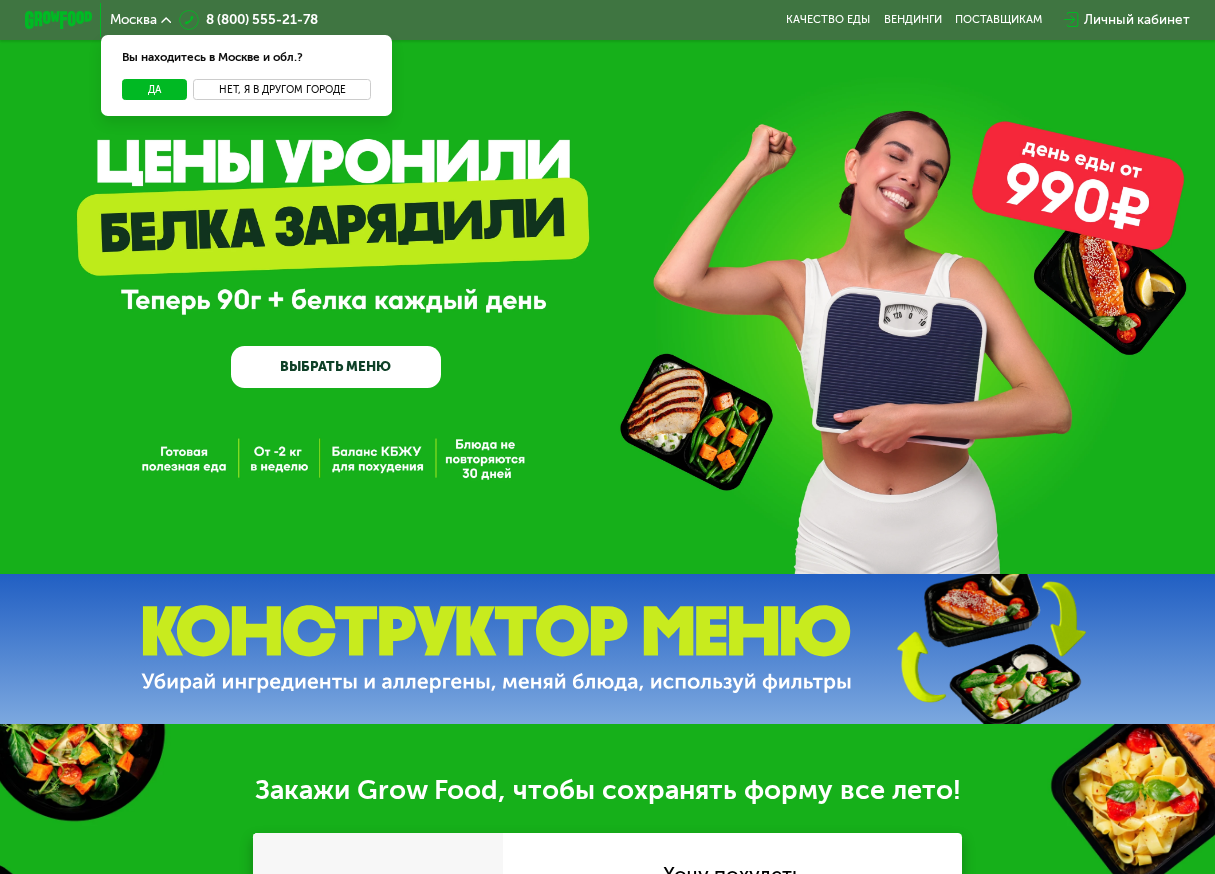click on "Нет, я в другом городе" at bounding box center (282, 89) 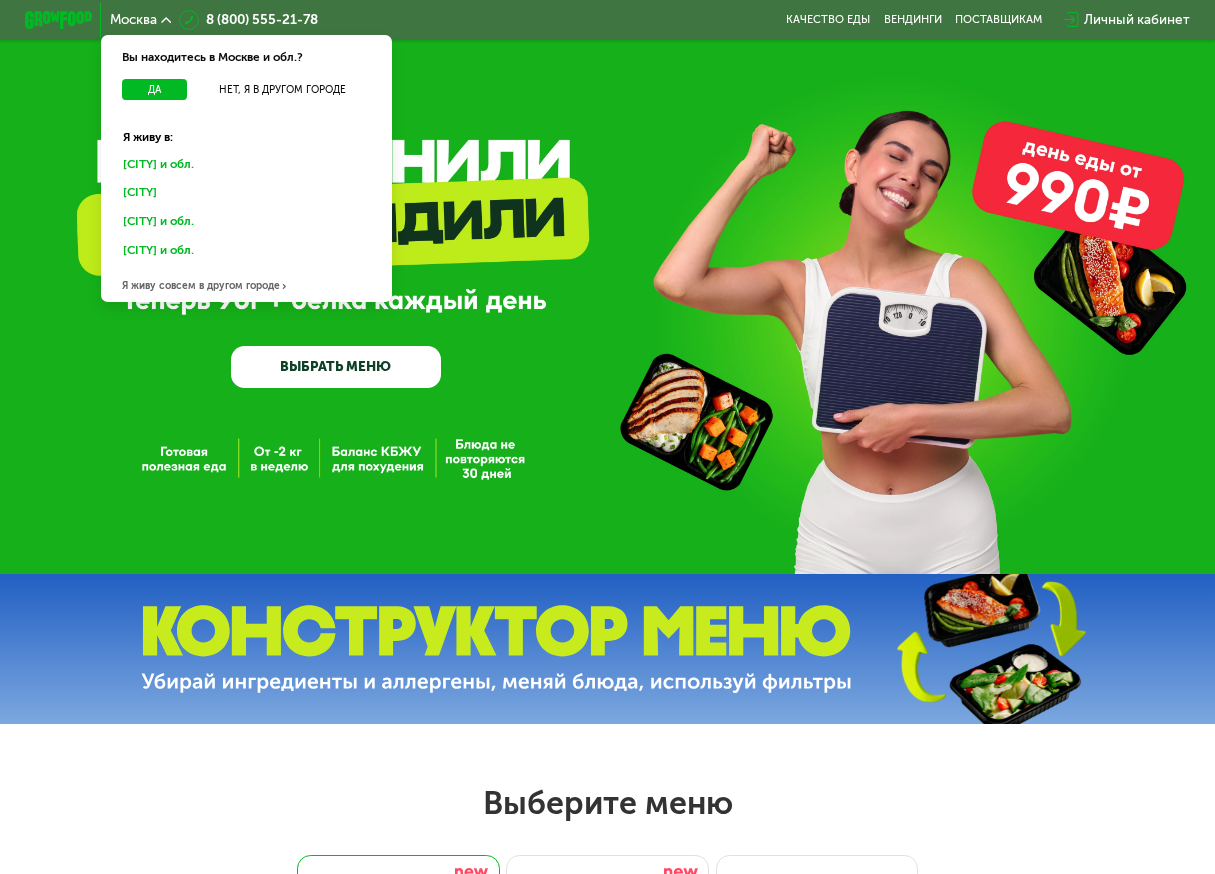 click on "Санкт-Петербурге и обл." 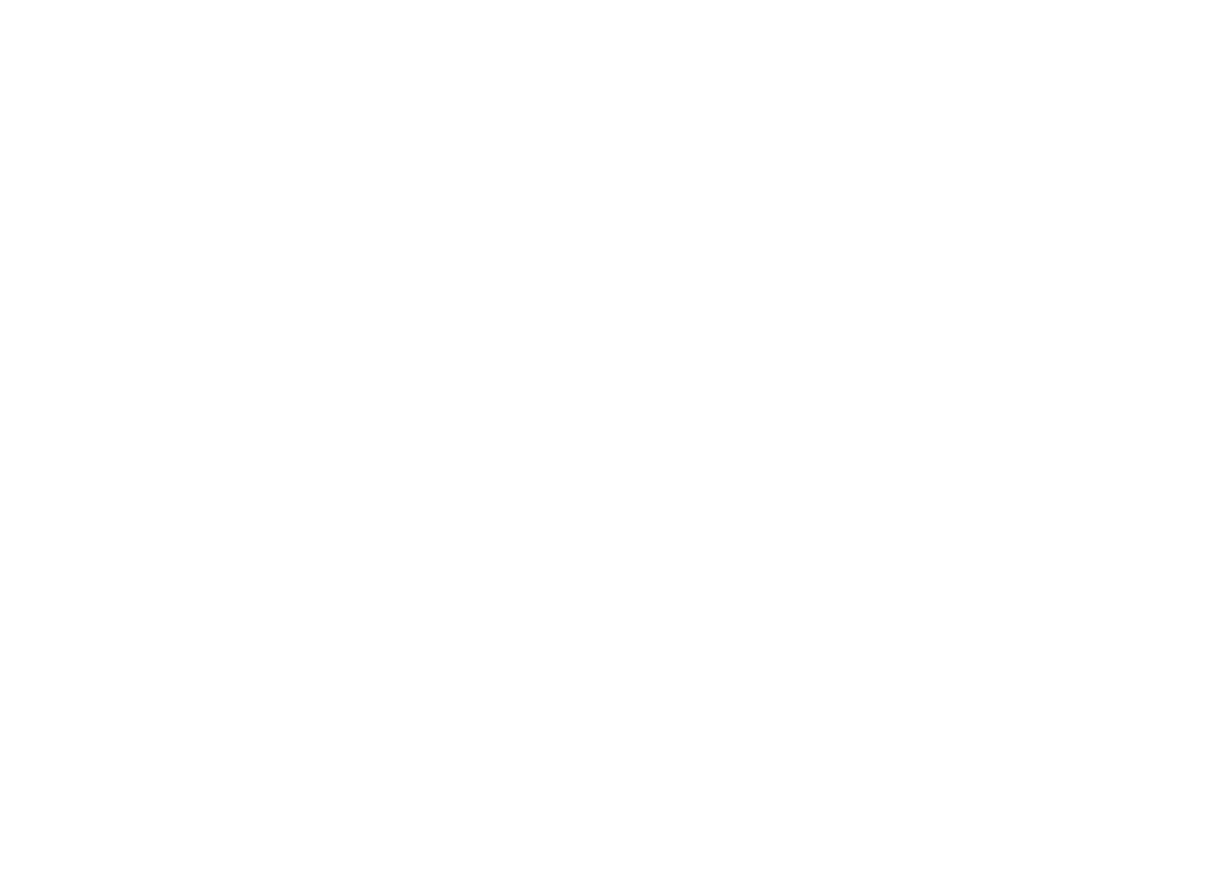 scroll, scrollTop: 0, scrollLeft: 0, axis: both 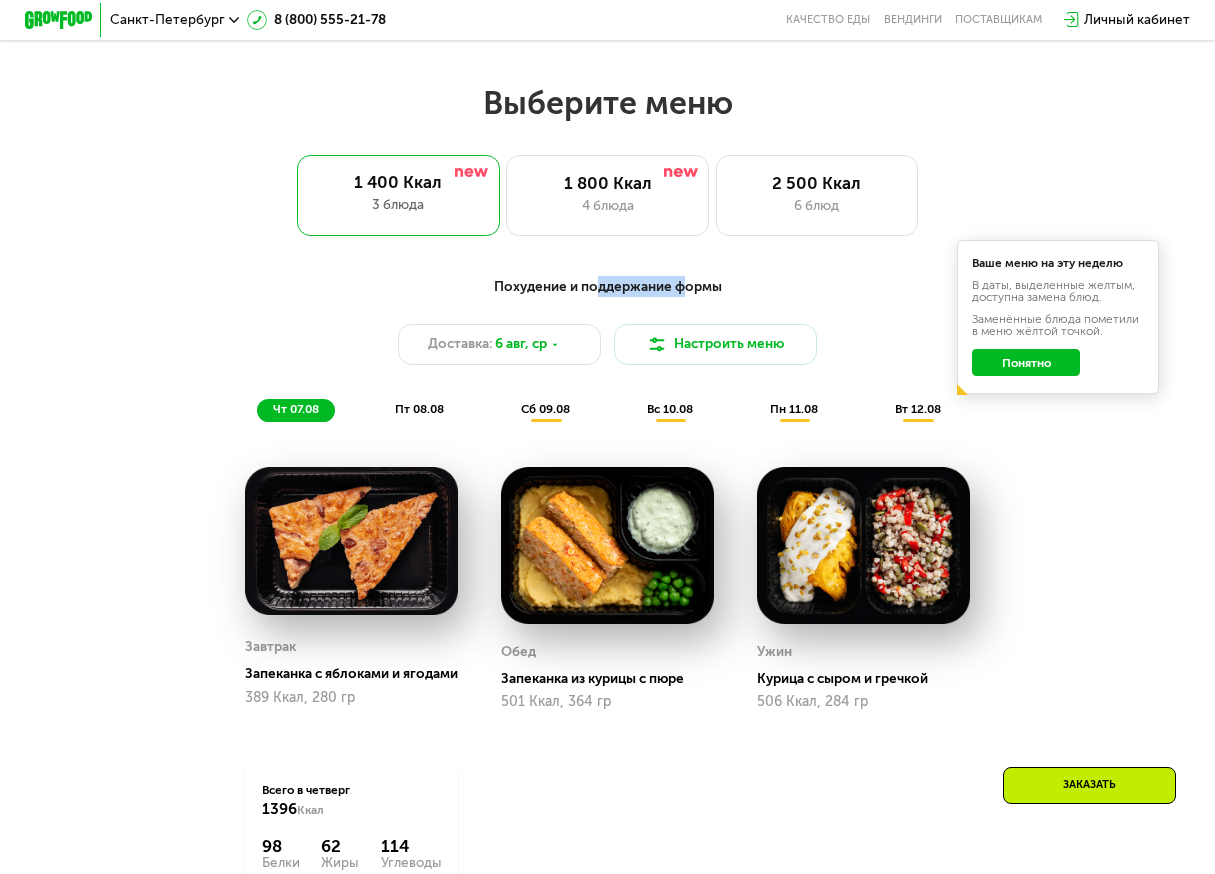 drag, startPoint x: 596, startPoint y: 294, endPoint x: 681, endPoint y: 292, distance: 85.02353 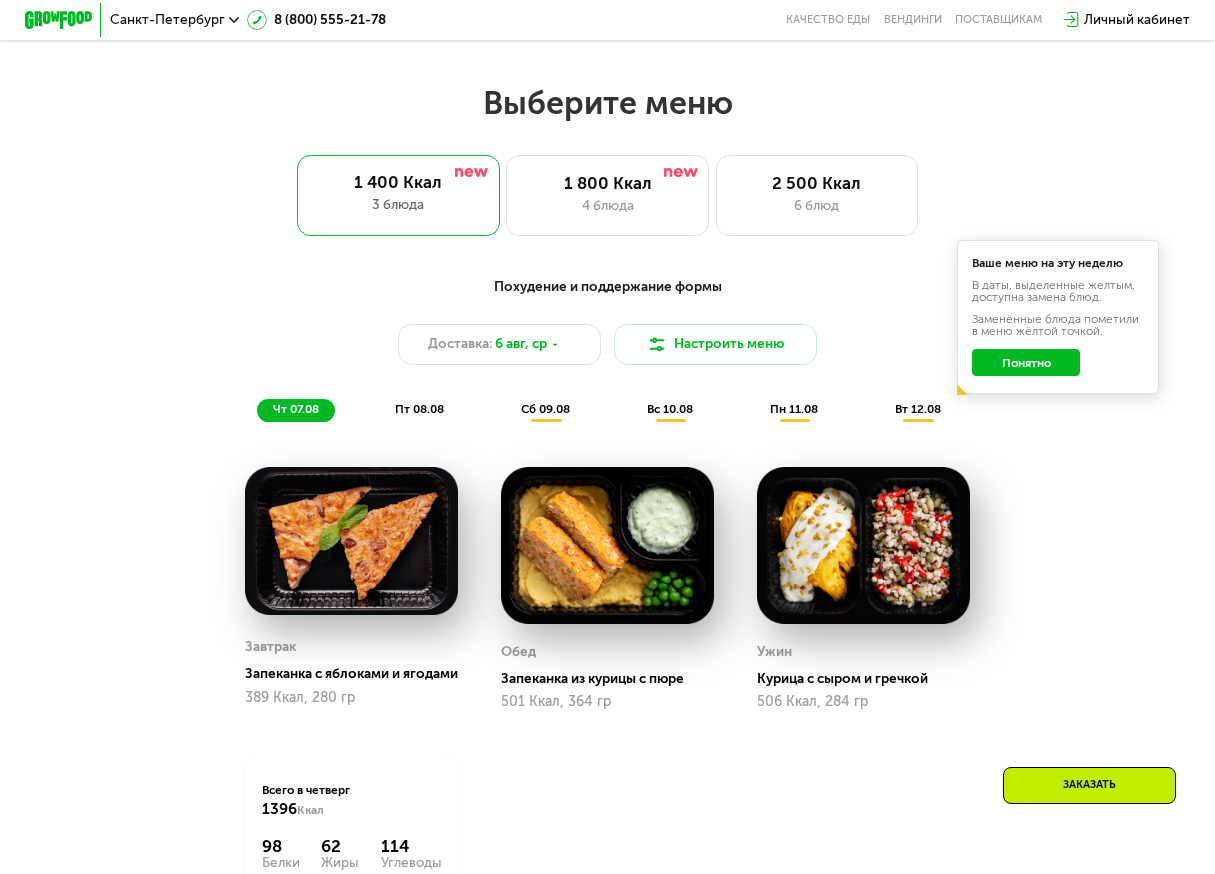 click on "Похудение и поддержание формы" at bounding box center (607, 286) 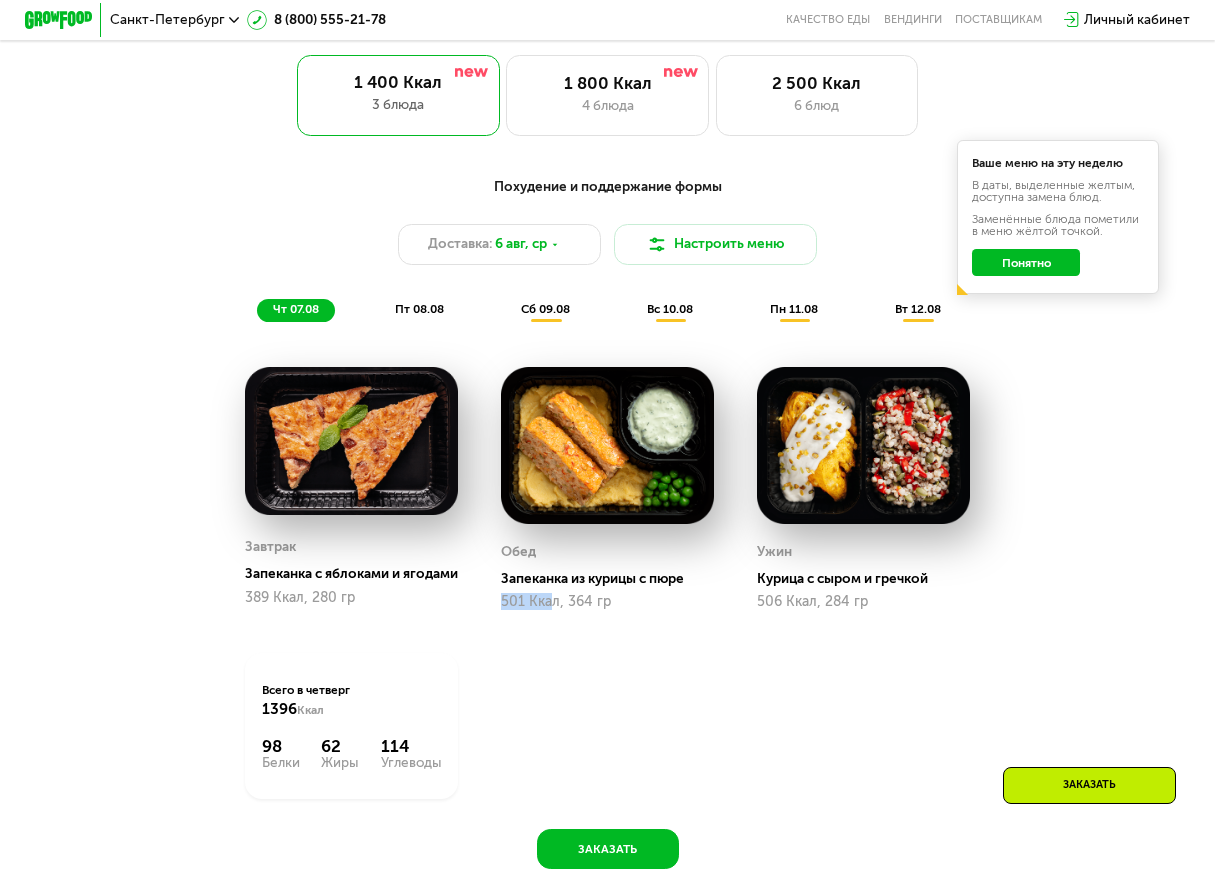 drag, startPoint x: 498, startPoint y: 613, endPoint x: 574, endPoint y: 611, distance: 76.02631 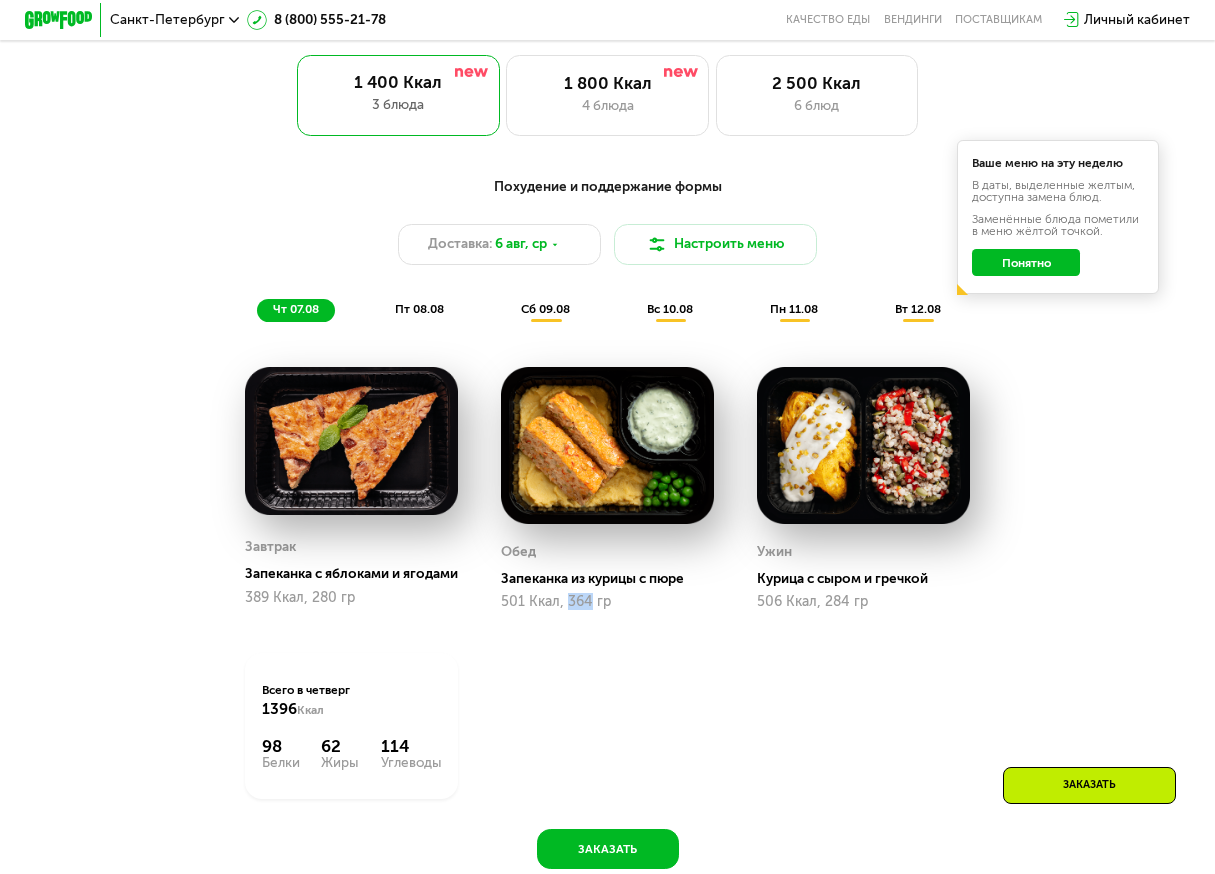 drag, startPoint x: 566, startPoint y: 613, endPoint x: 590, endPoint y: 615, distance: 24.083189 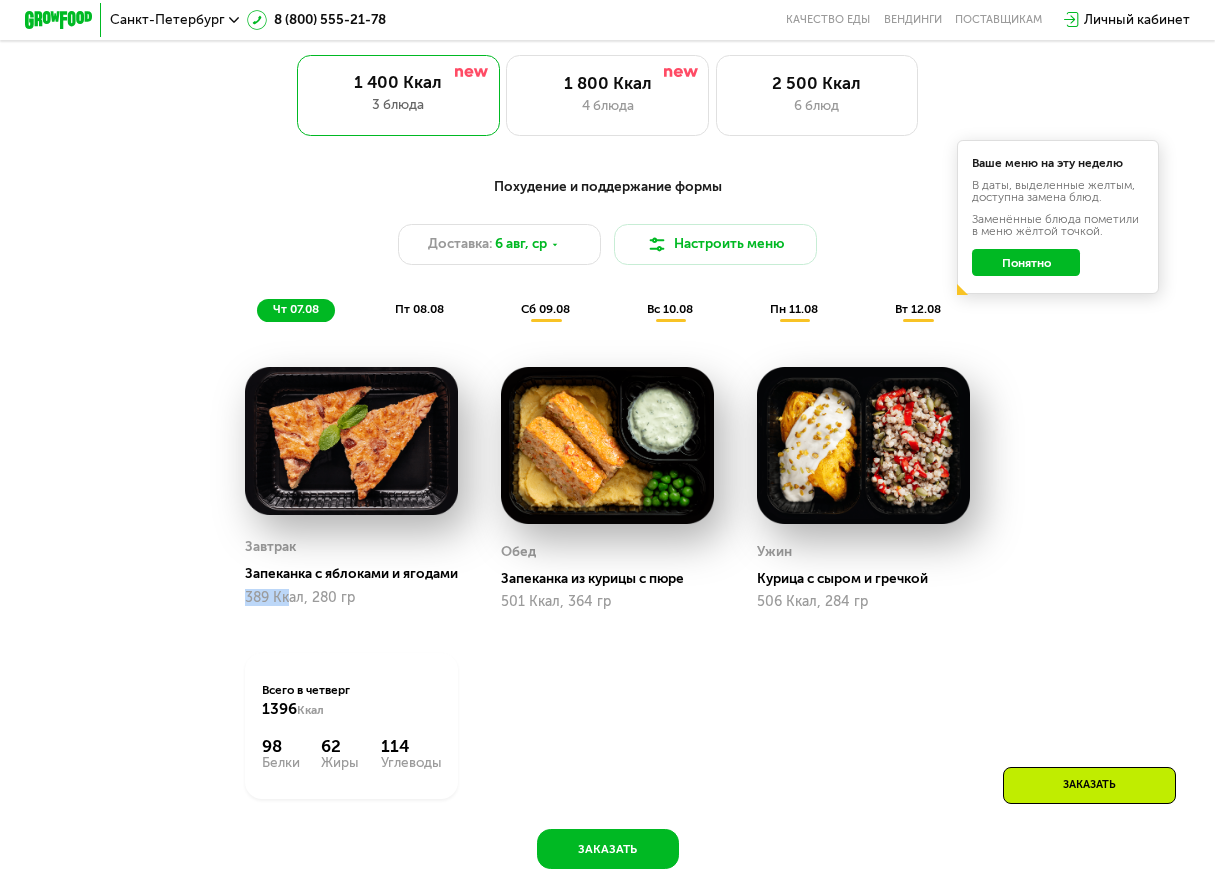 drag, startPoint x: 243, startPoint y: 617, endPoint x: 282, endPoint y: 617, distance: 39 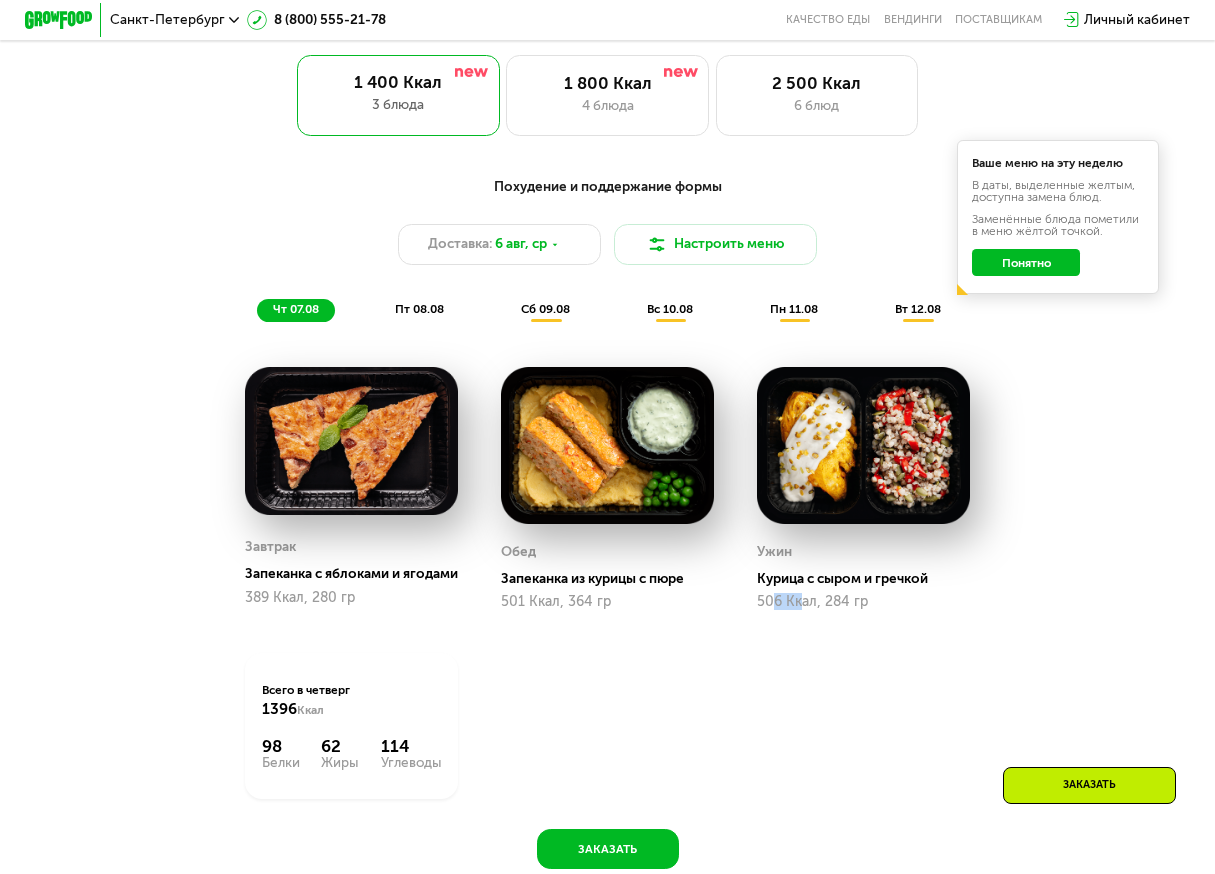 drag, startPoint x: 777, startPoint y: 612, endPoint x: 805, endPoint y: 619, distance: 28.86174 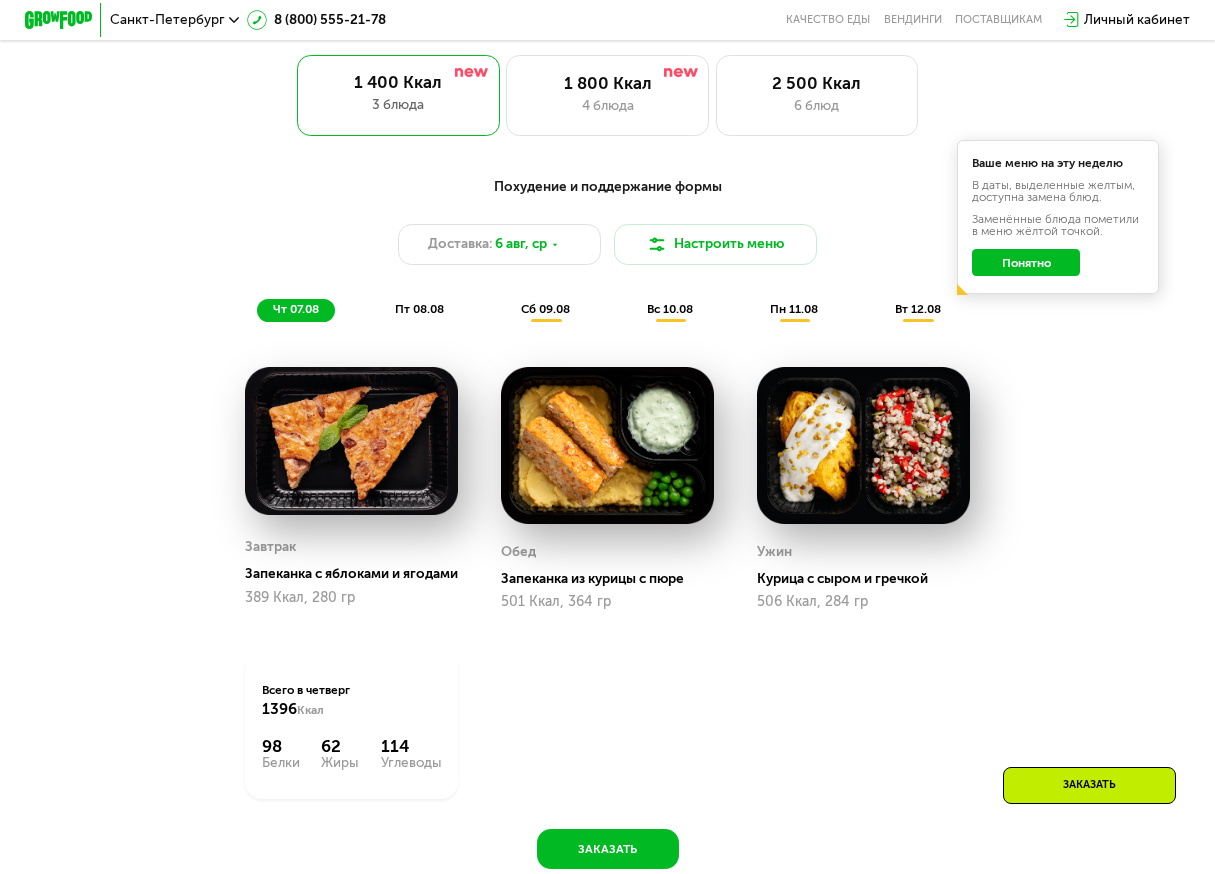 click on "пт 08.08" at bounding box center (419, 309) 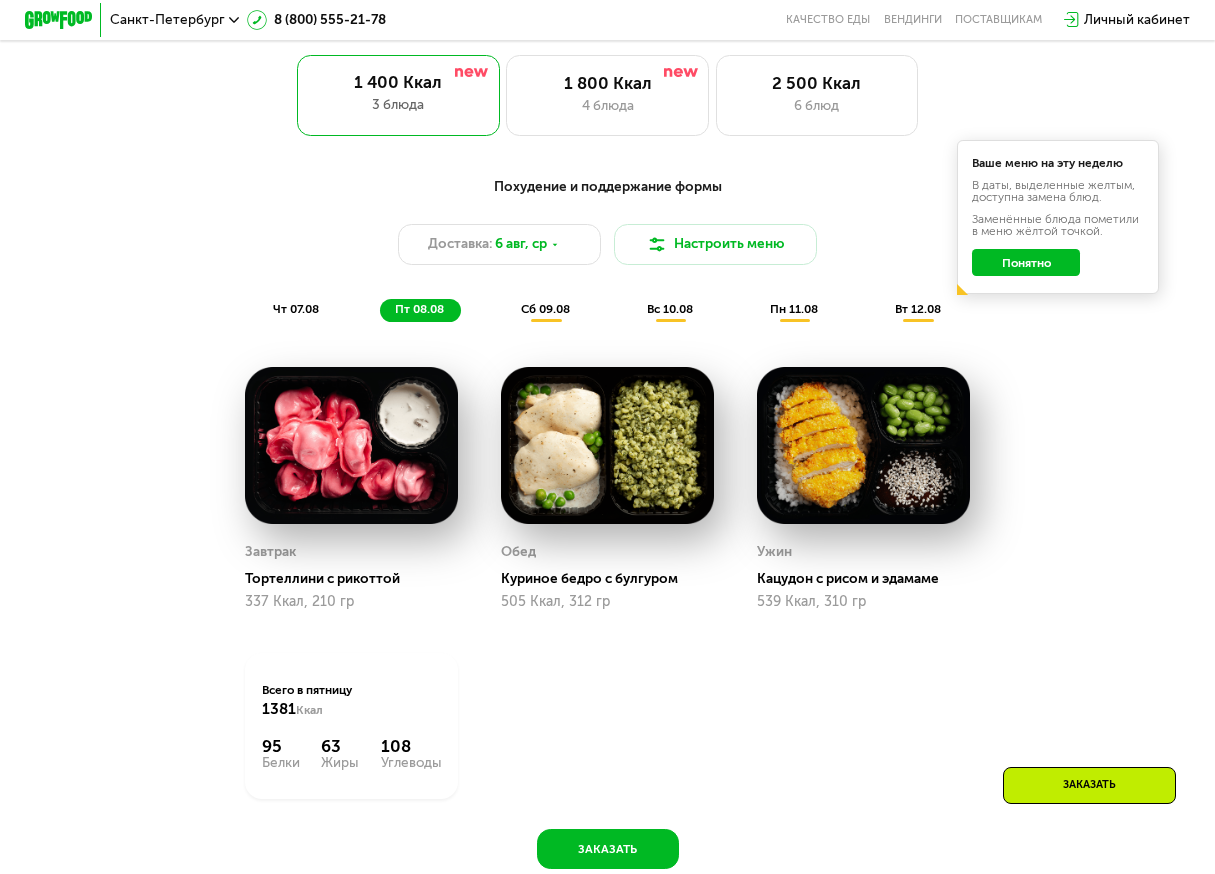 click on "сб 09.08" at bounding box center (545, 309) 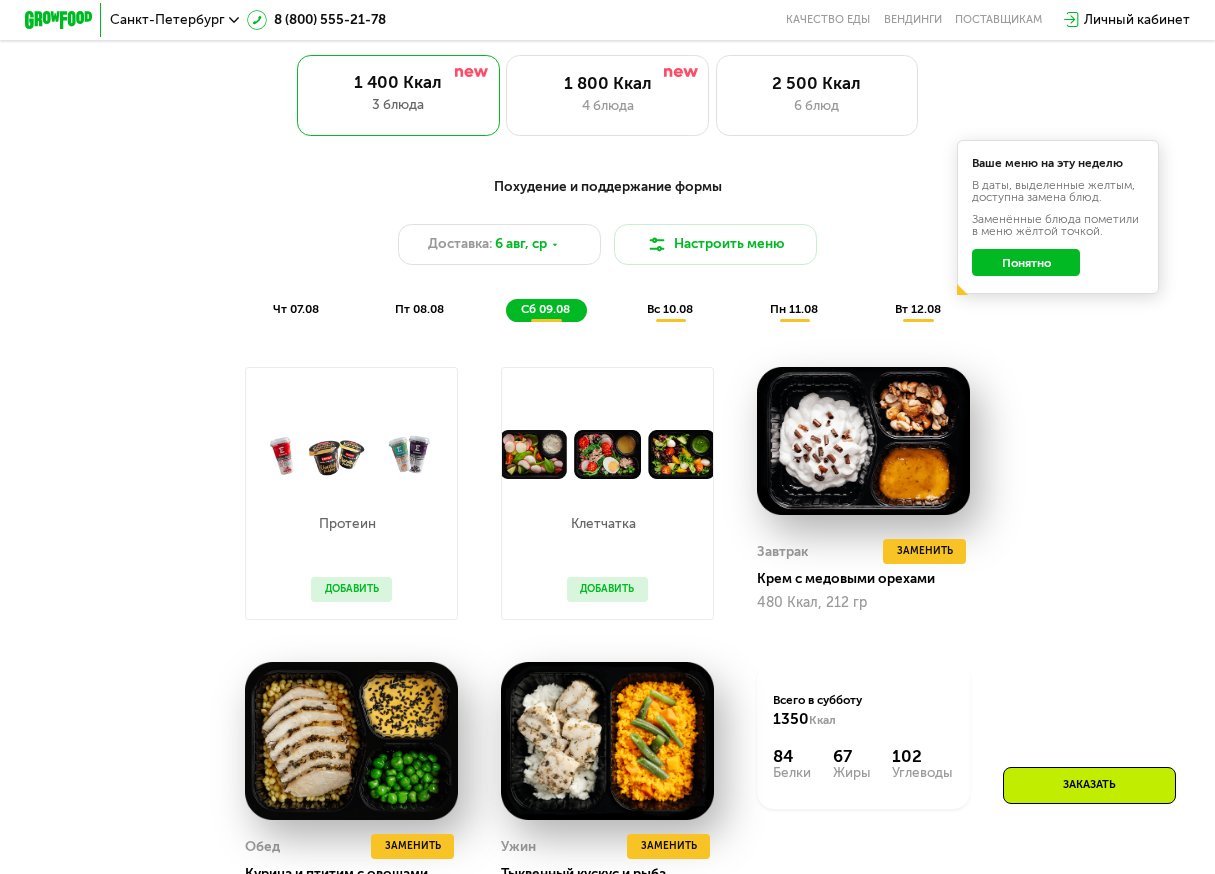 click on "вс 10.08" at bounding box center [670, 309] 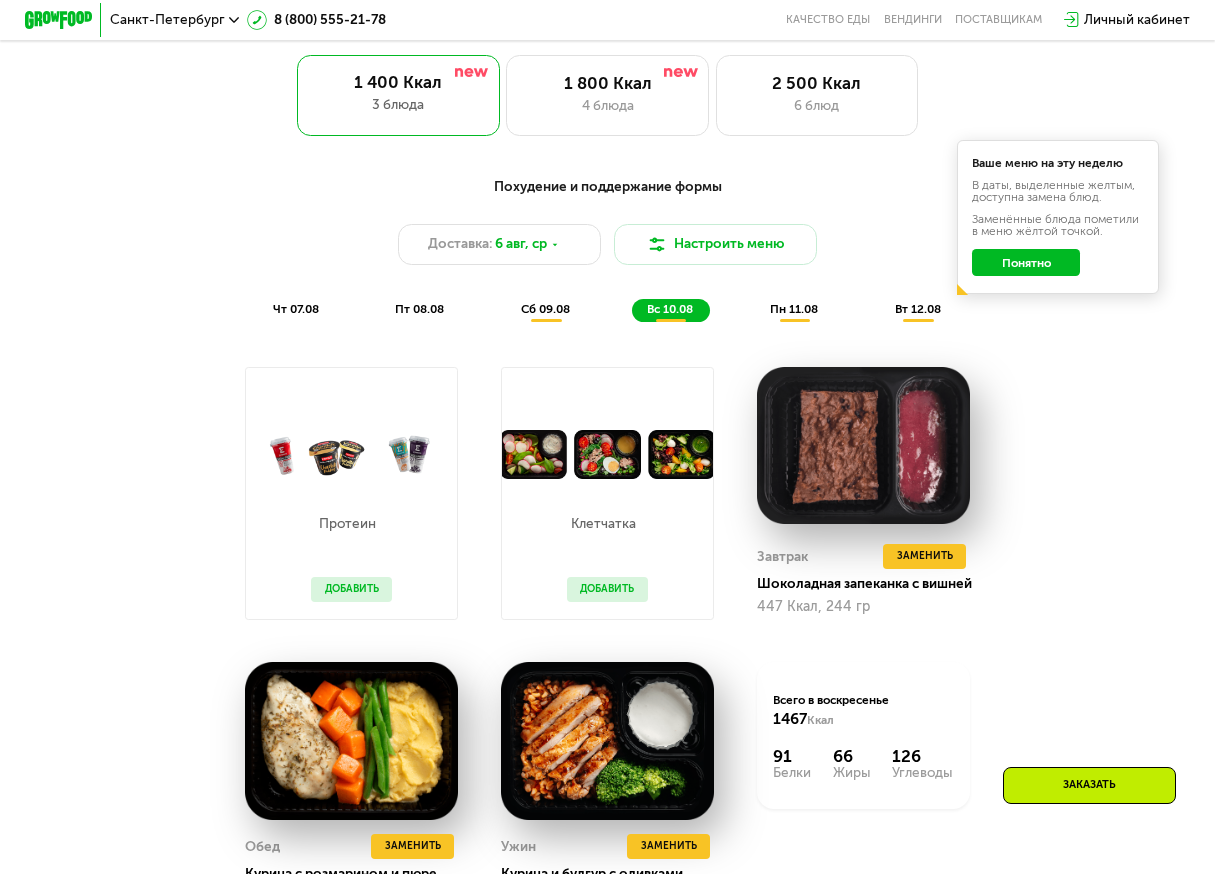 click on "пн 11.08" at bounding box center [794, 309] 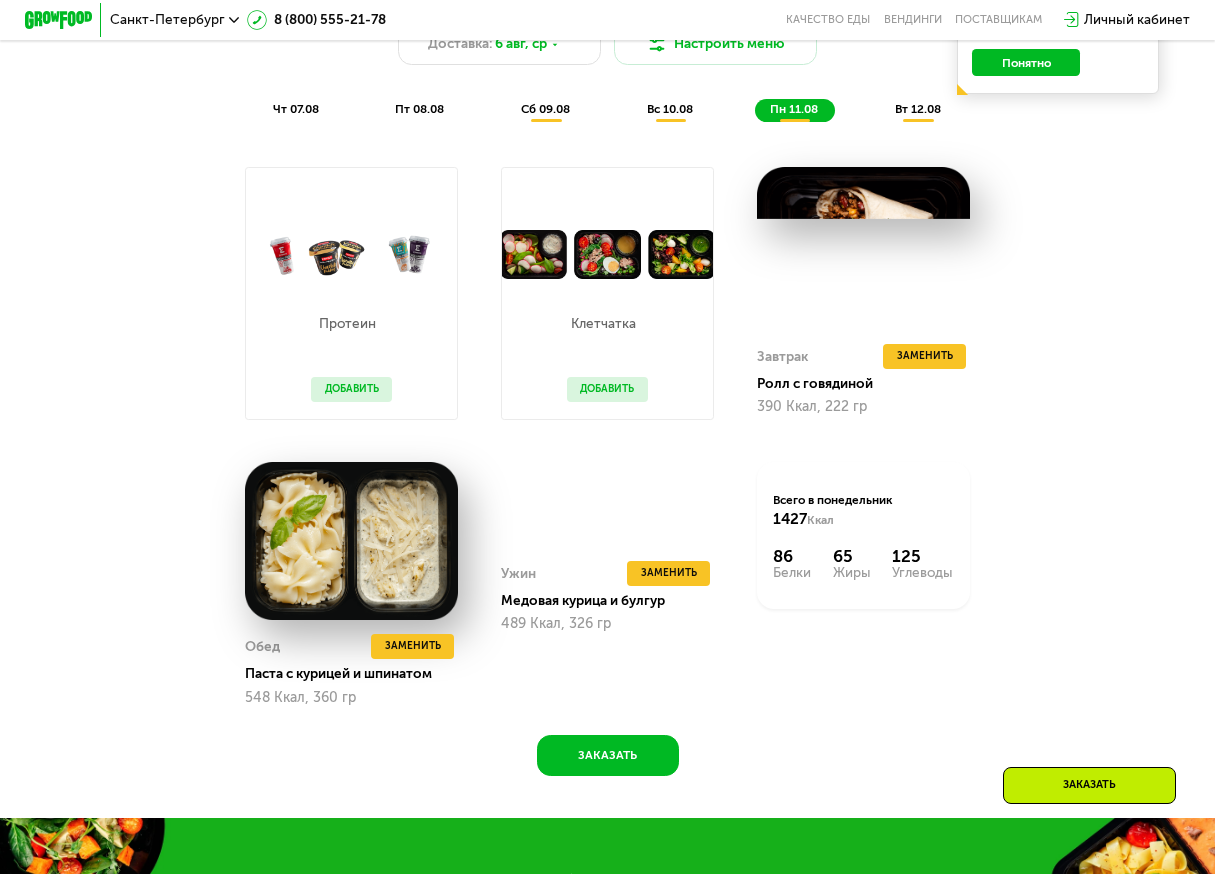 scroll, scrollTop: 900, scrollLeft: 0, axis: vertical 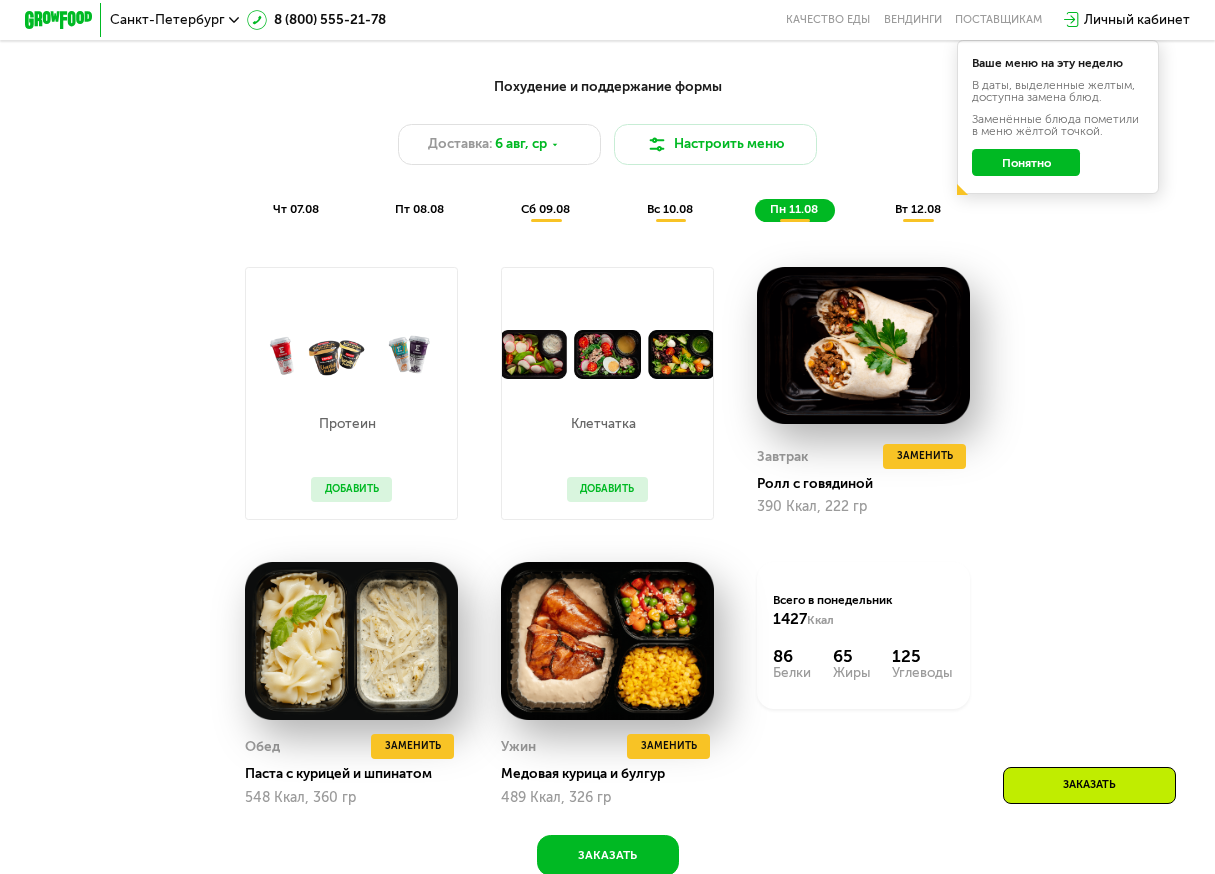 click on "вс 10.08" at bounding box center [670, 209] 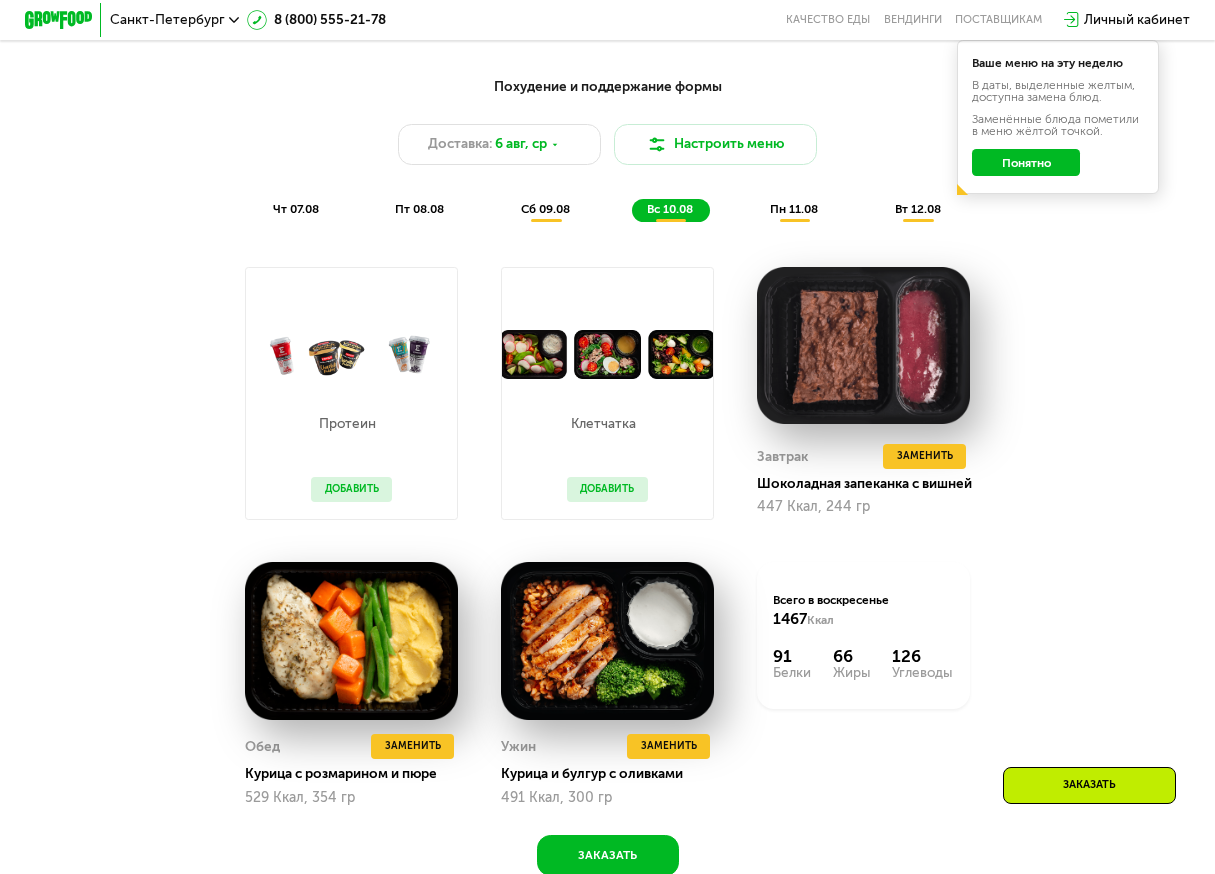 click on "сб 09.08" at bounding box center [545, 209] 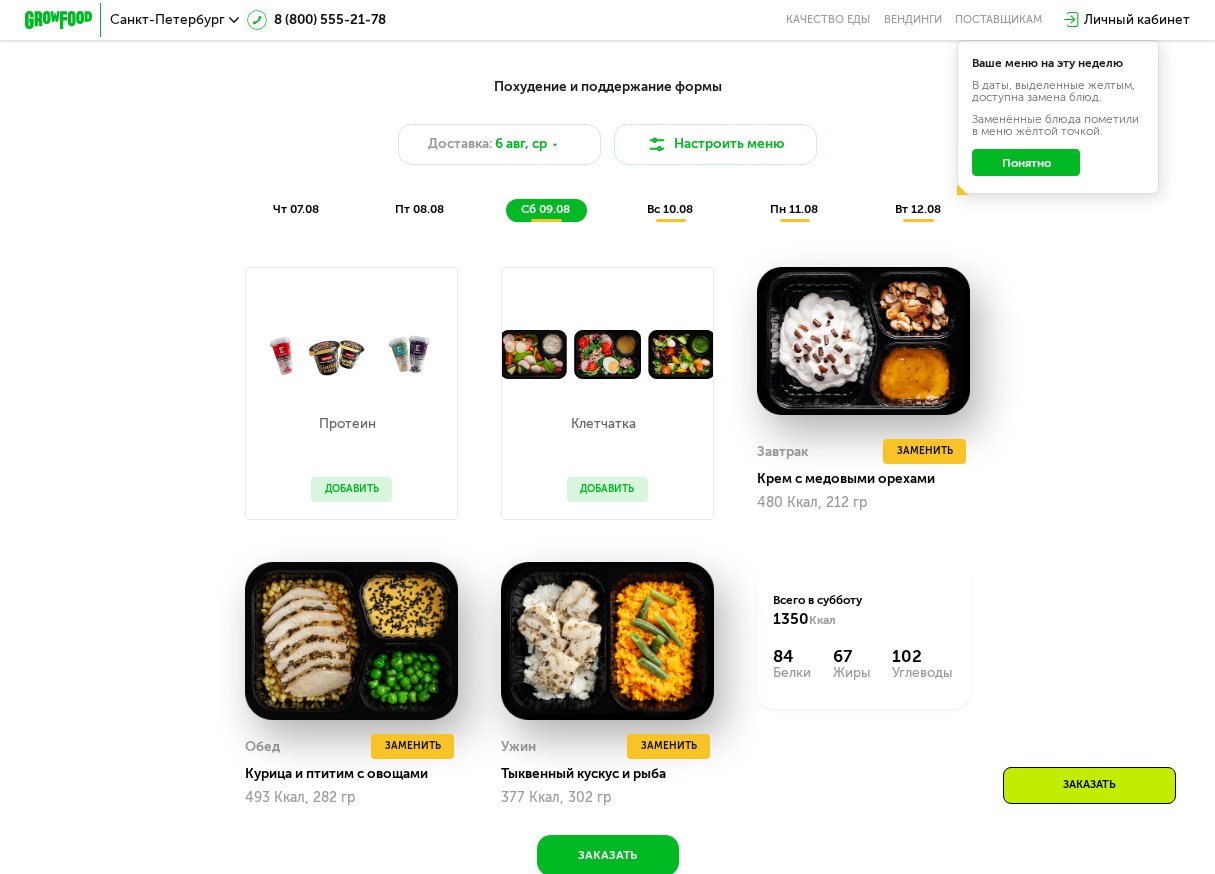 click on "пт 08.08" at bounding box center [419, 209] 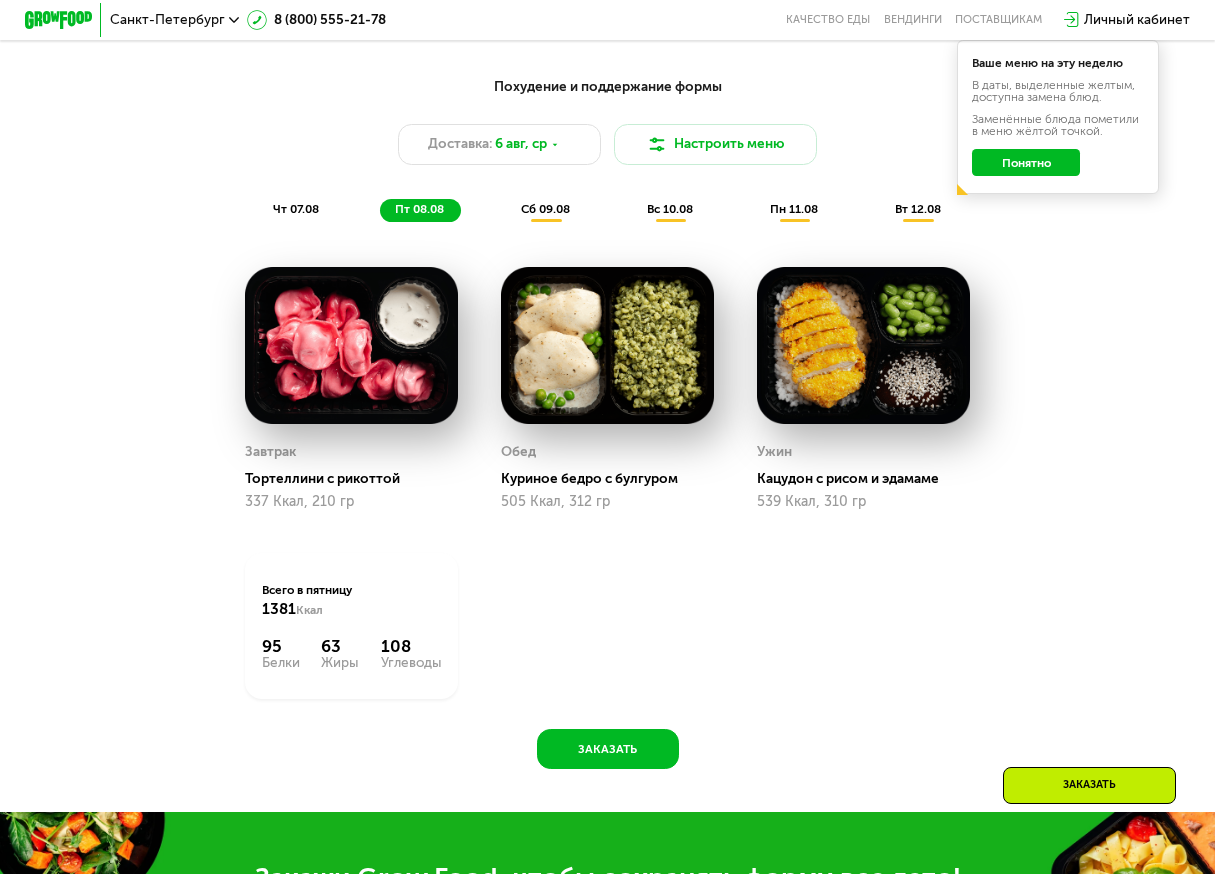 click on "чт 07.08" at bounding box center (296, 209) 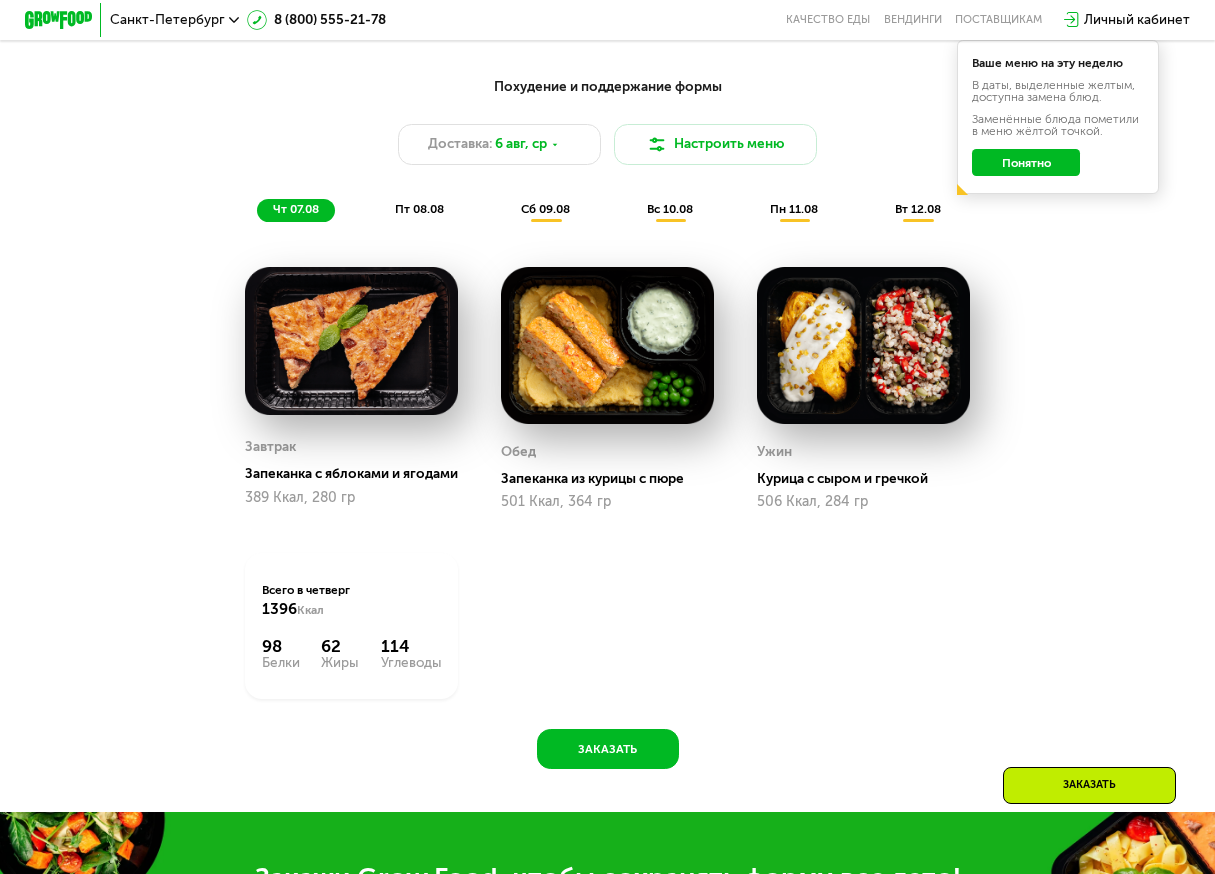 click on "вт 12.08" at bounding box center (918, 209) 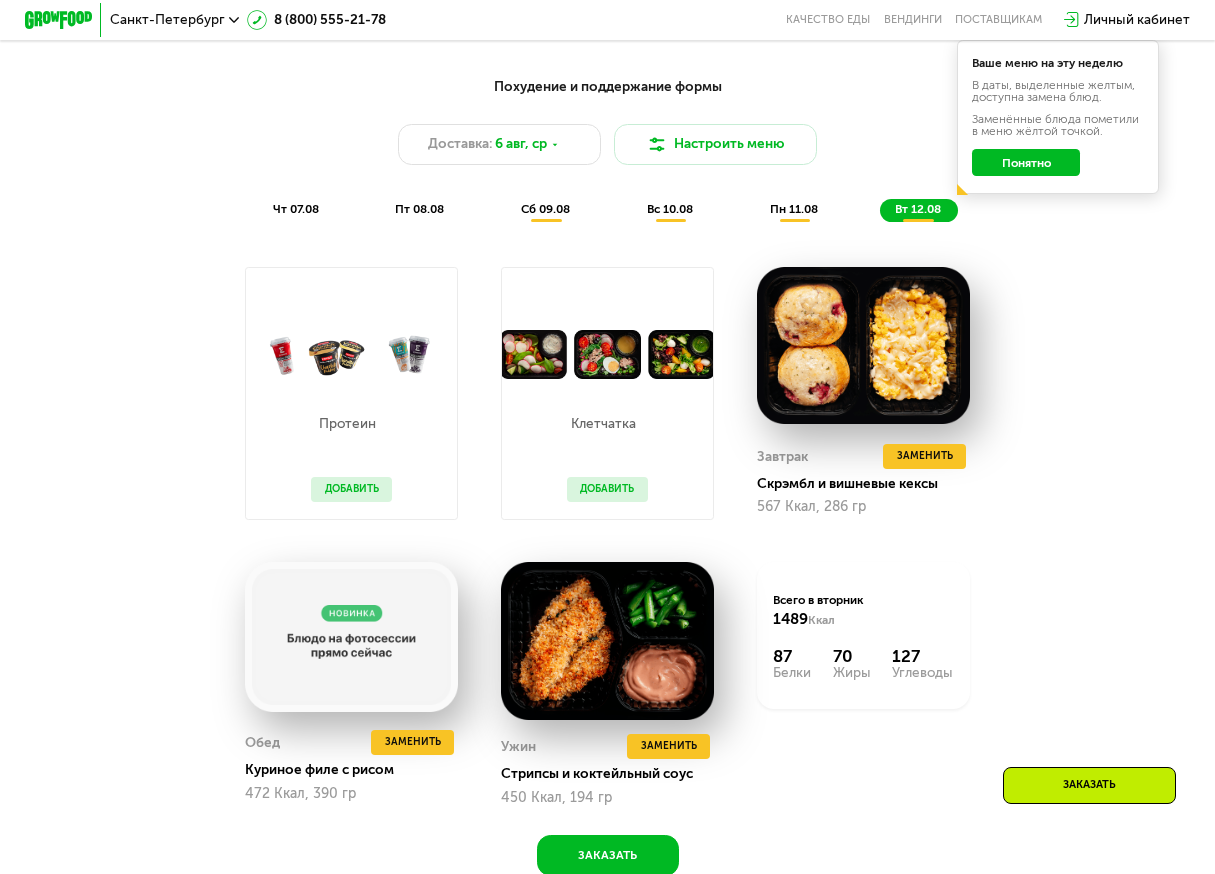 click on "пн 11.08" at bounding box center [794, 209] 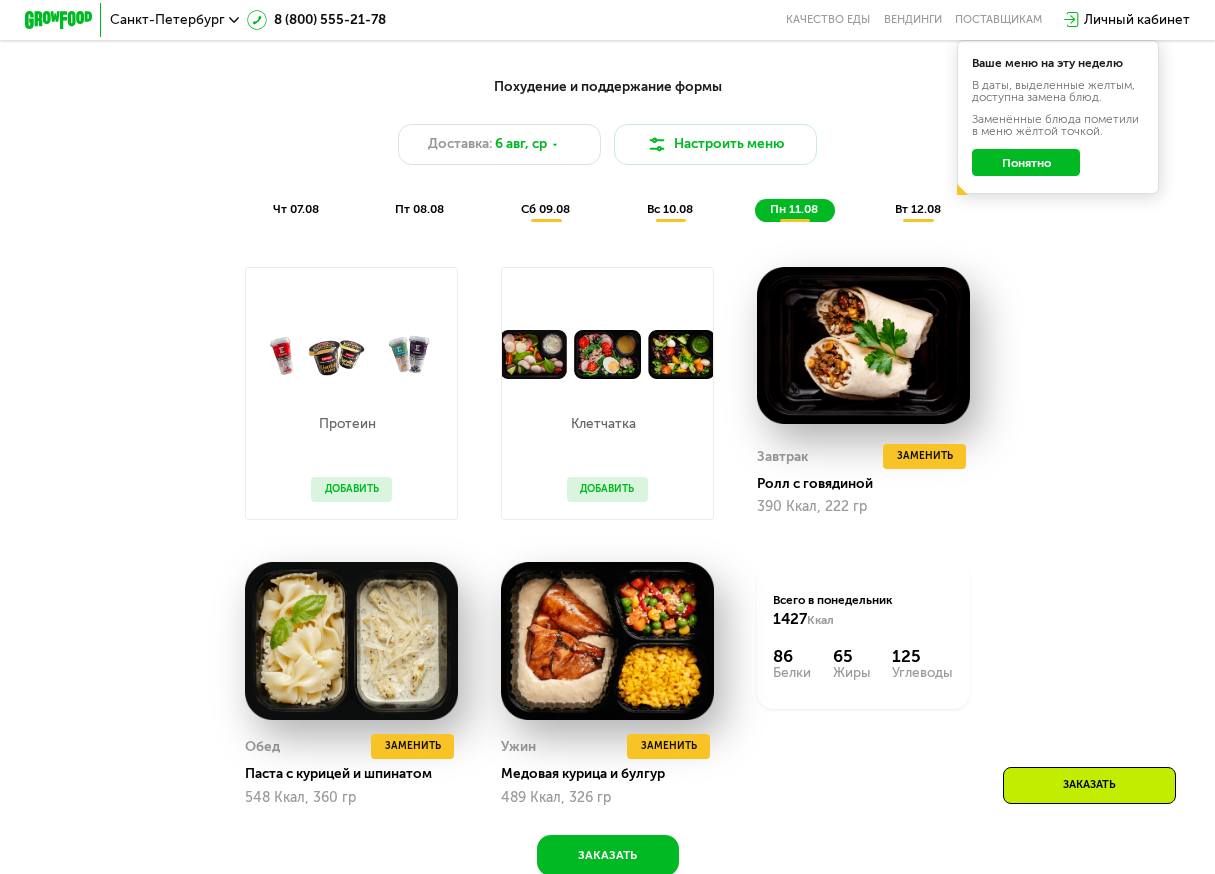 click on "вт 12.08" at bounding box center [918, 209] 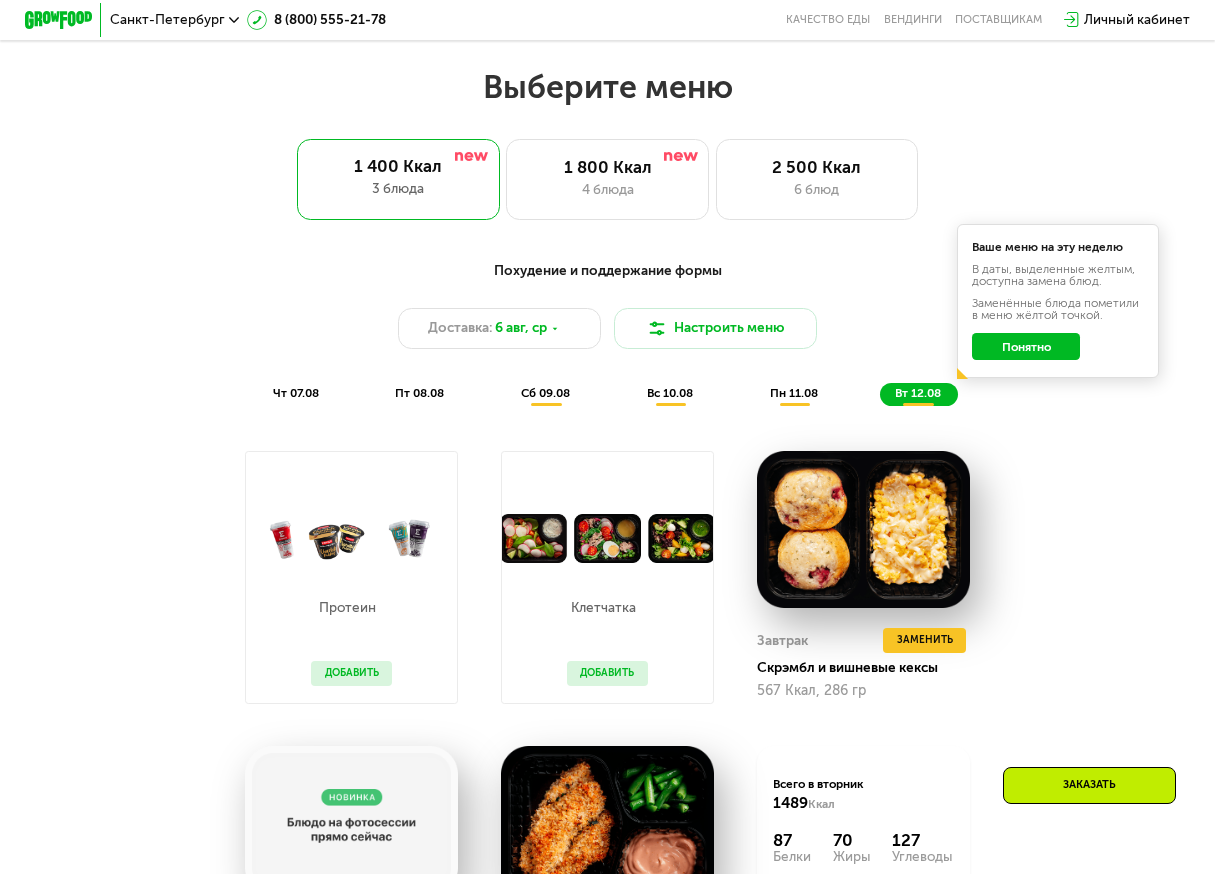 scroll, scrollTop: 700, scrollLeft: 0, axis: vertical 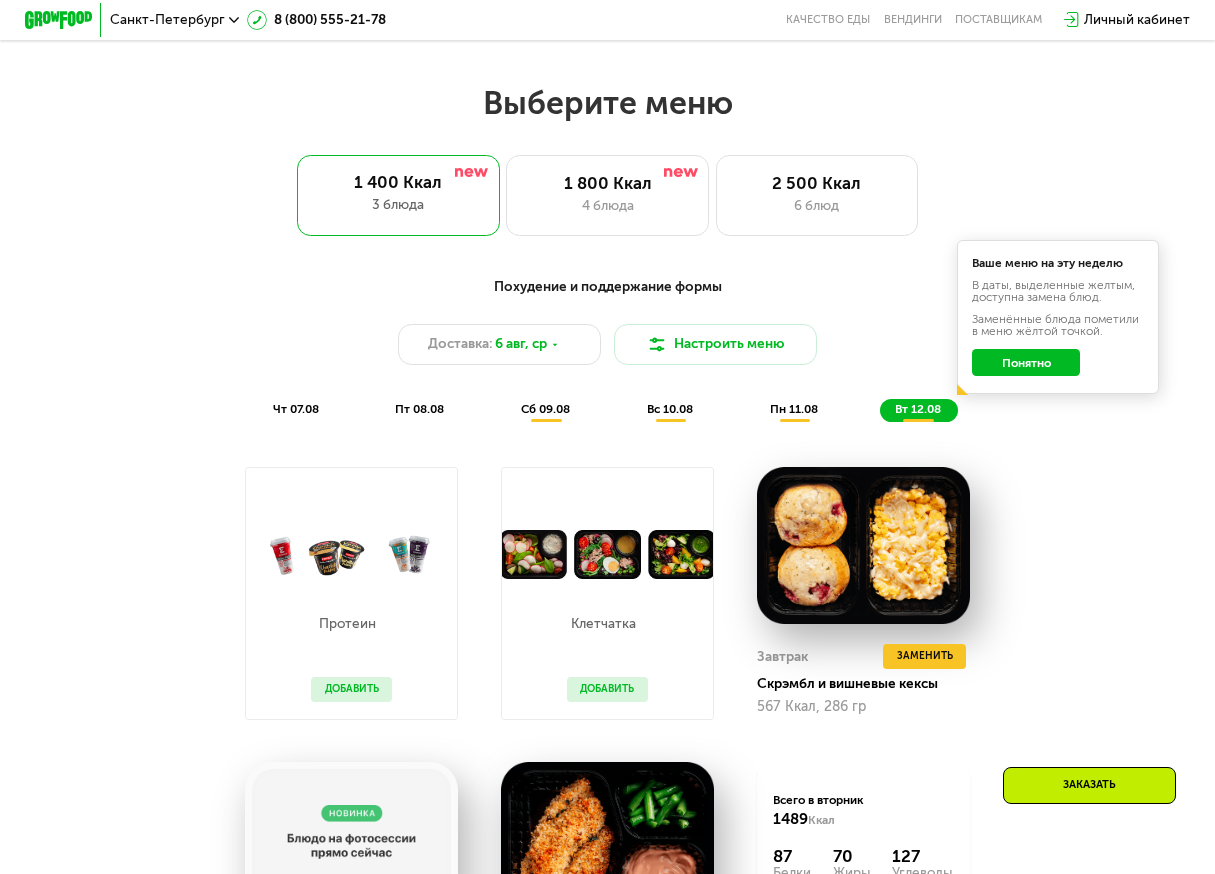 click on "Понятно" 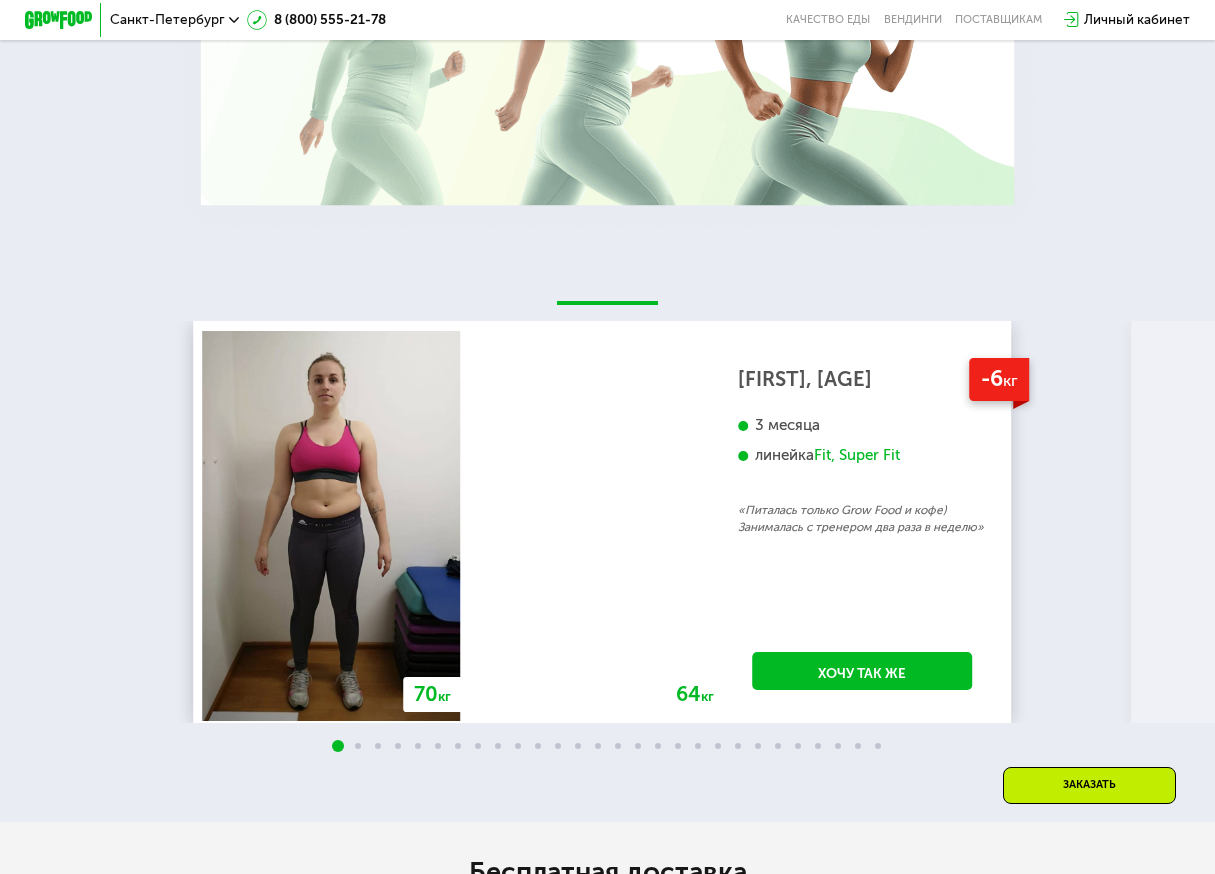 scroll, scrollTop: 2800, scrollLeft: 0, axis: vertical 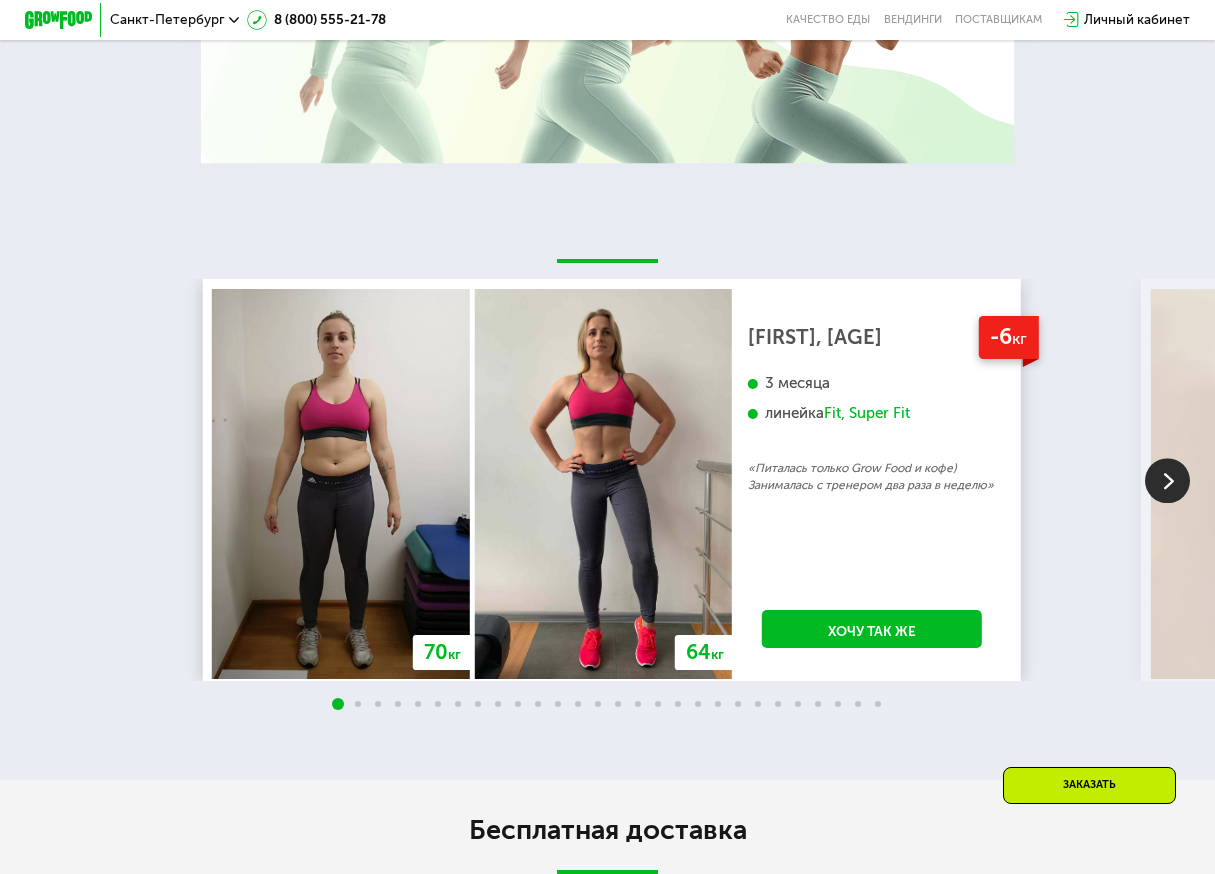 click on "Fit, Super Fit" at bounding box center (867, 413) 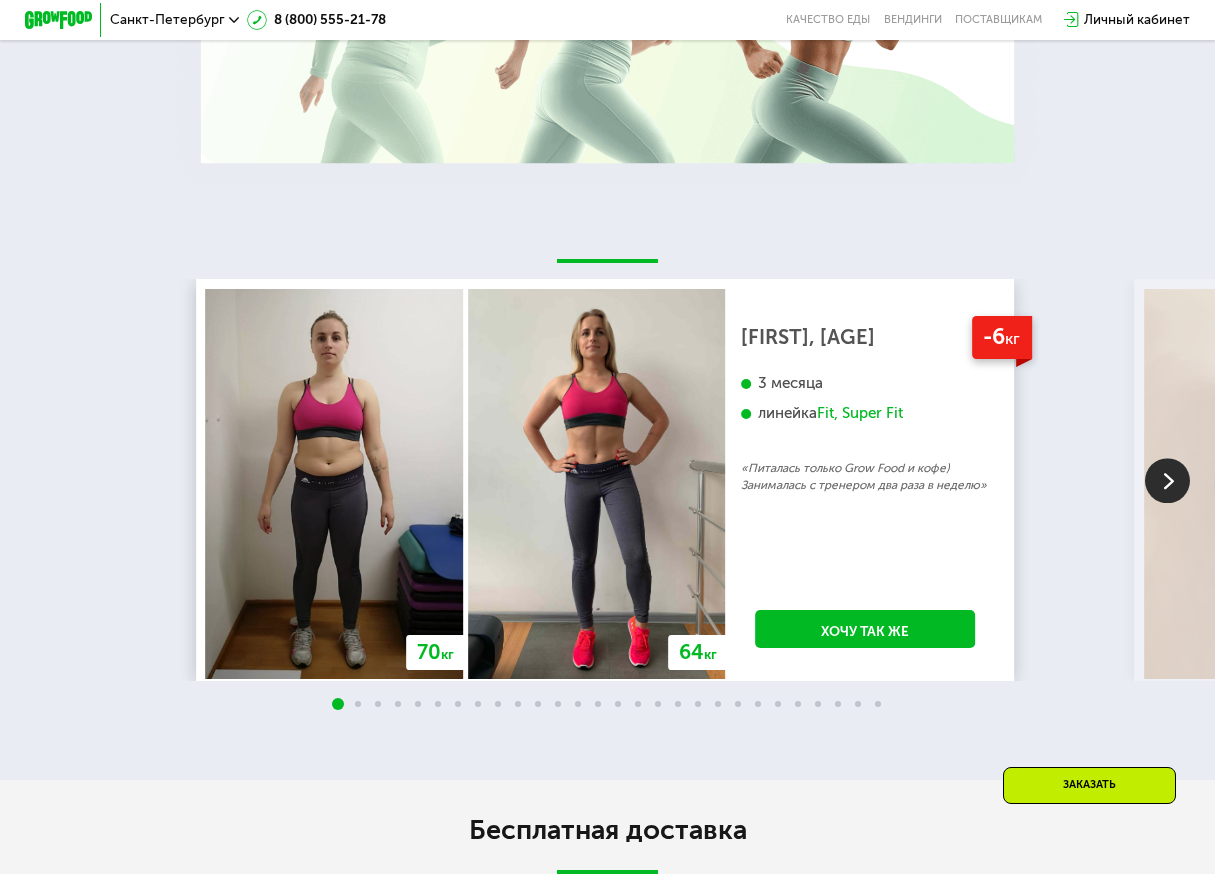 click on "«Питалась только Grow Food и кофе) Занималась с тренером два раза в неделю»" at bounding box center [865, 477] 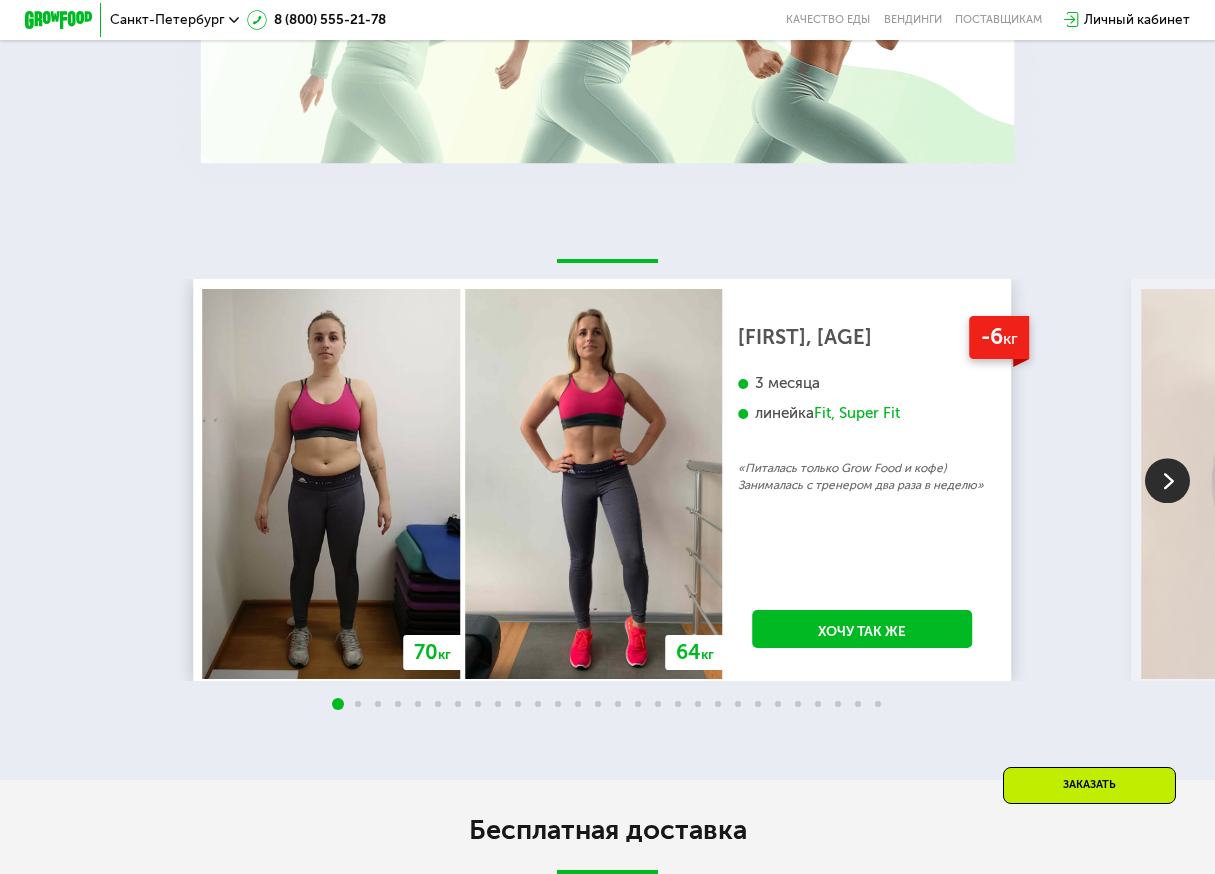 click at bounding box center (1167, 481) 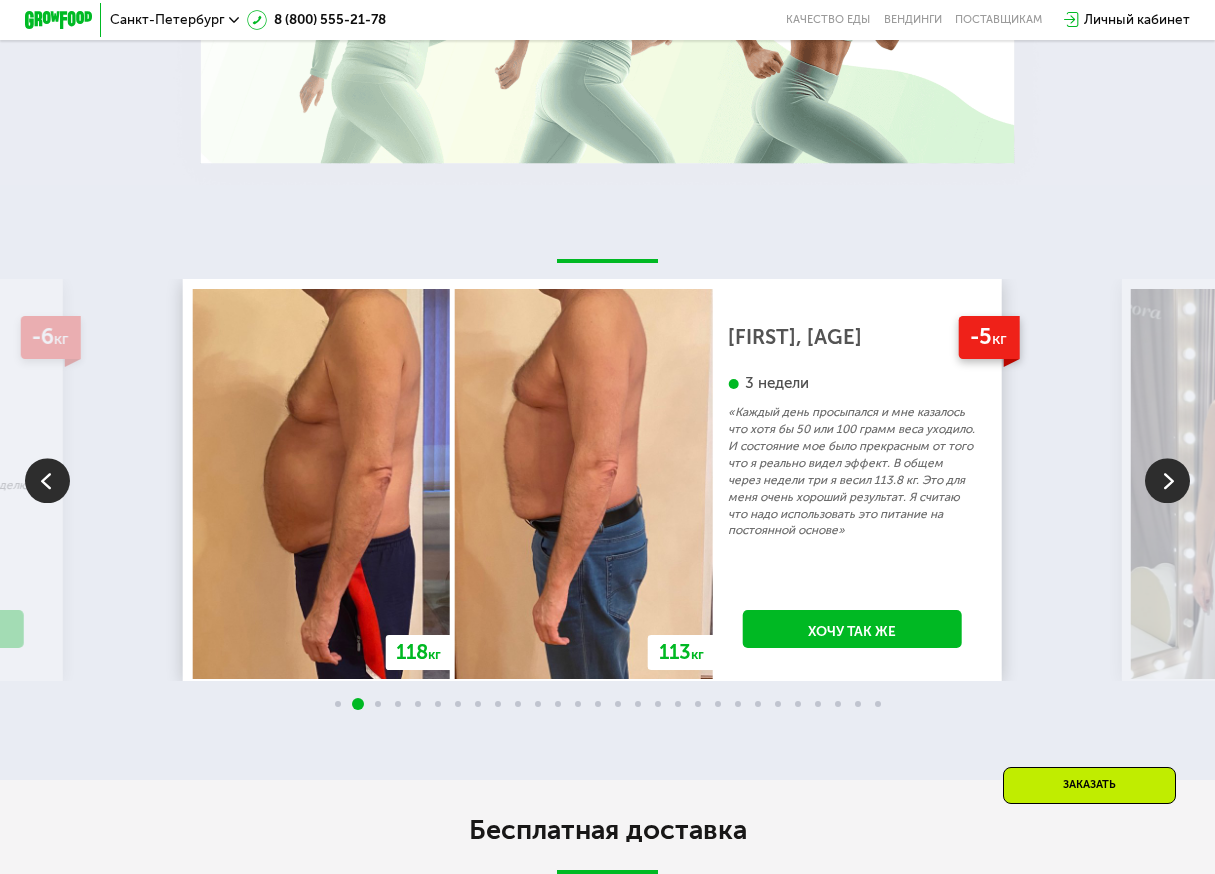 click at bounding box center [1167, 481] 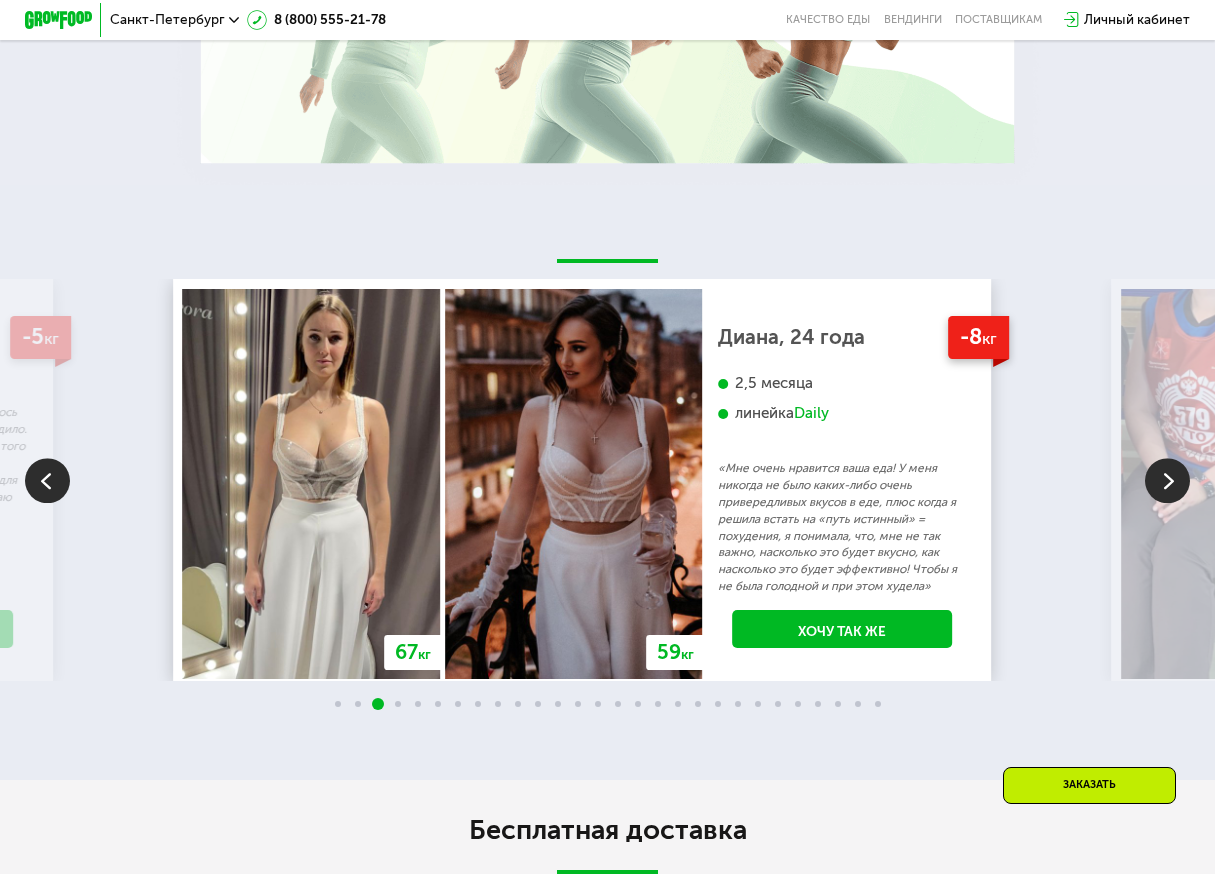 click at bounding box center (1167, 481) 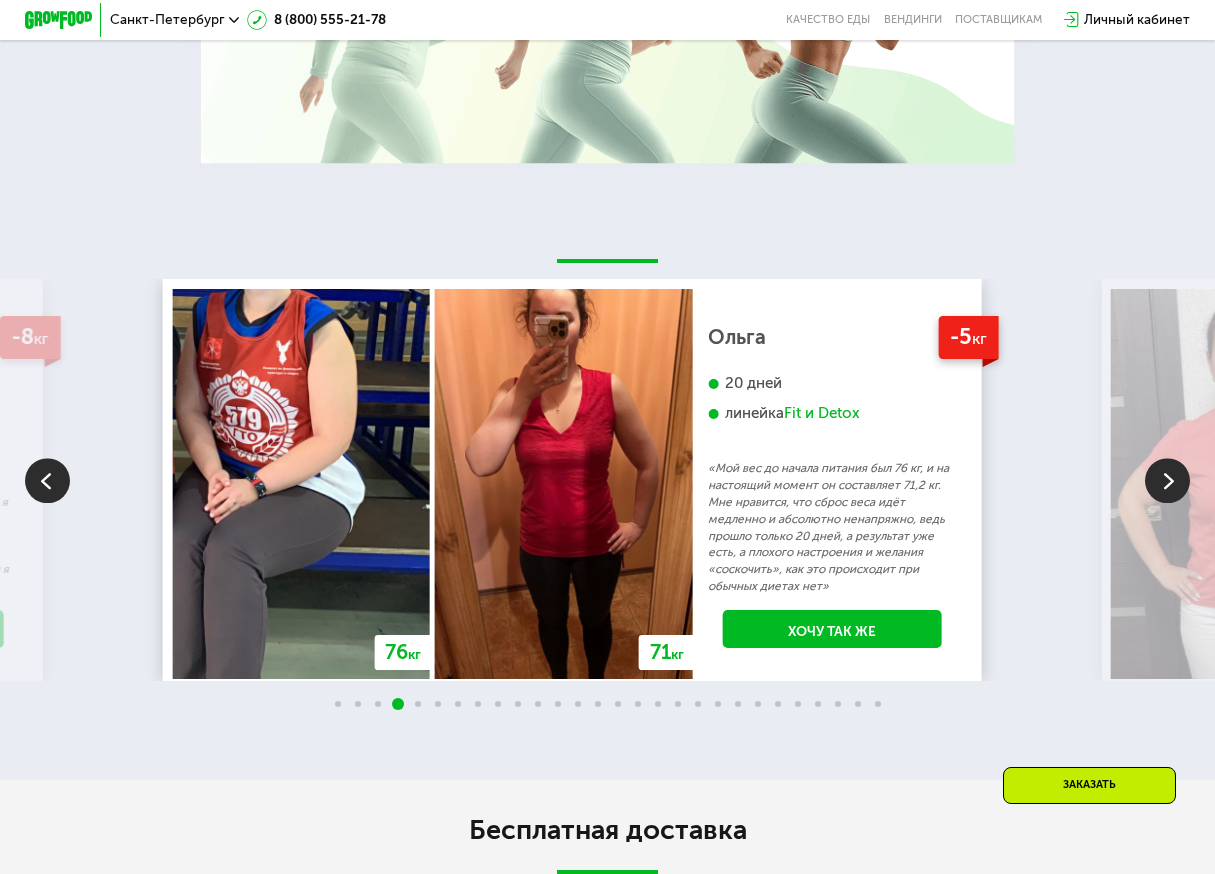 click at bounding box center [1167, 481] 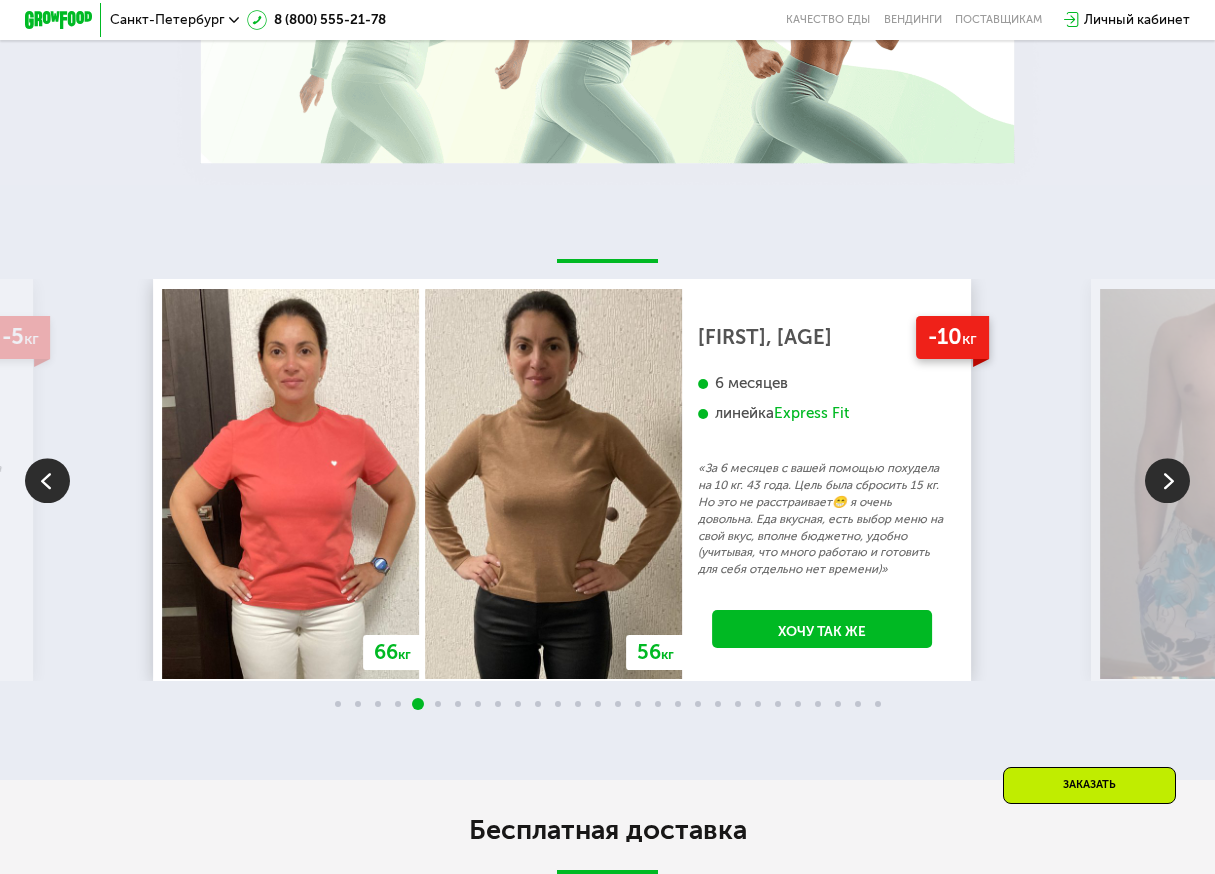 click at bounding box center (1167, 481) 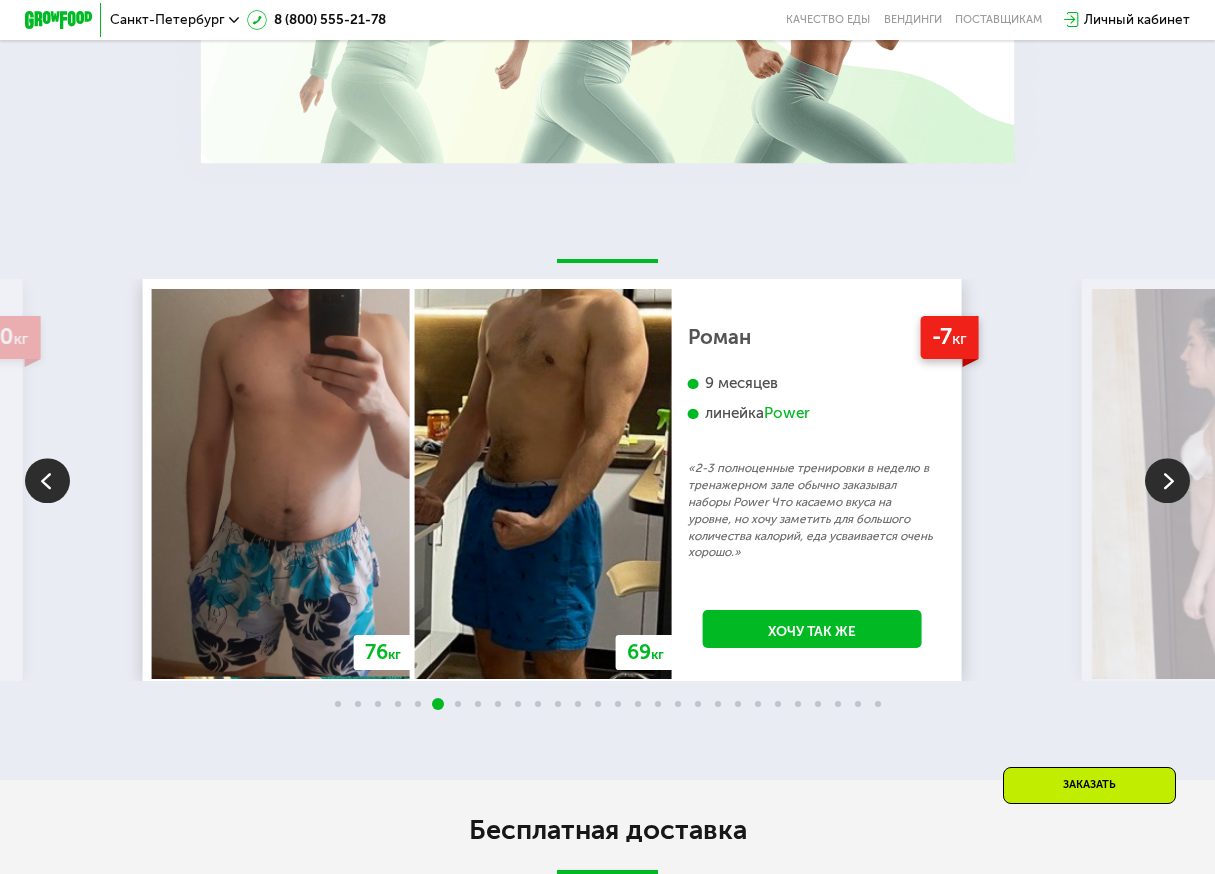 click at bounding box center (1167, 481) 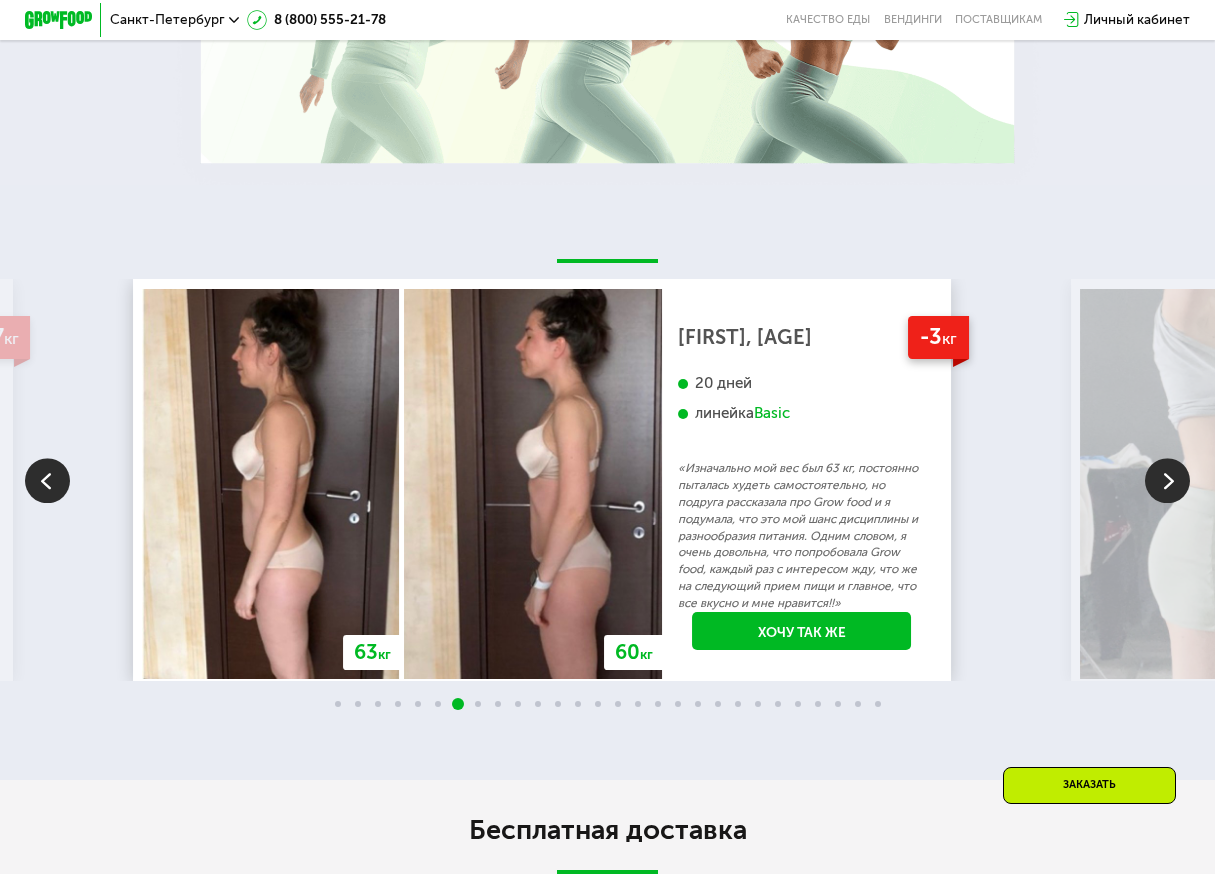 click at bounding box center (1167, 481) 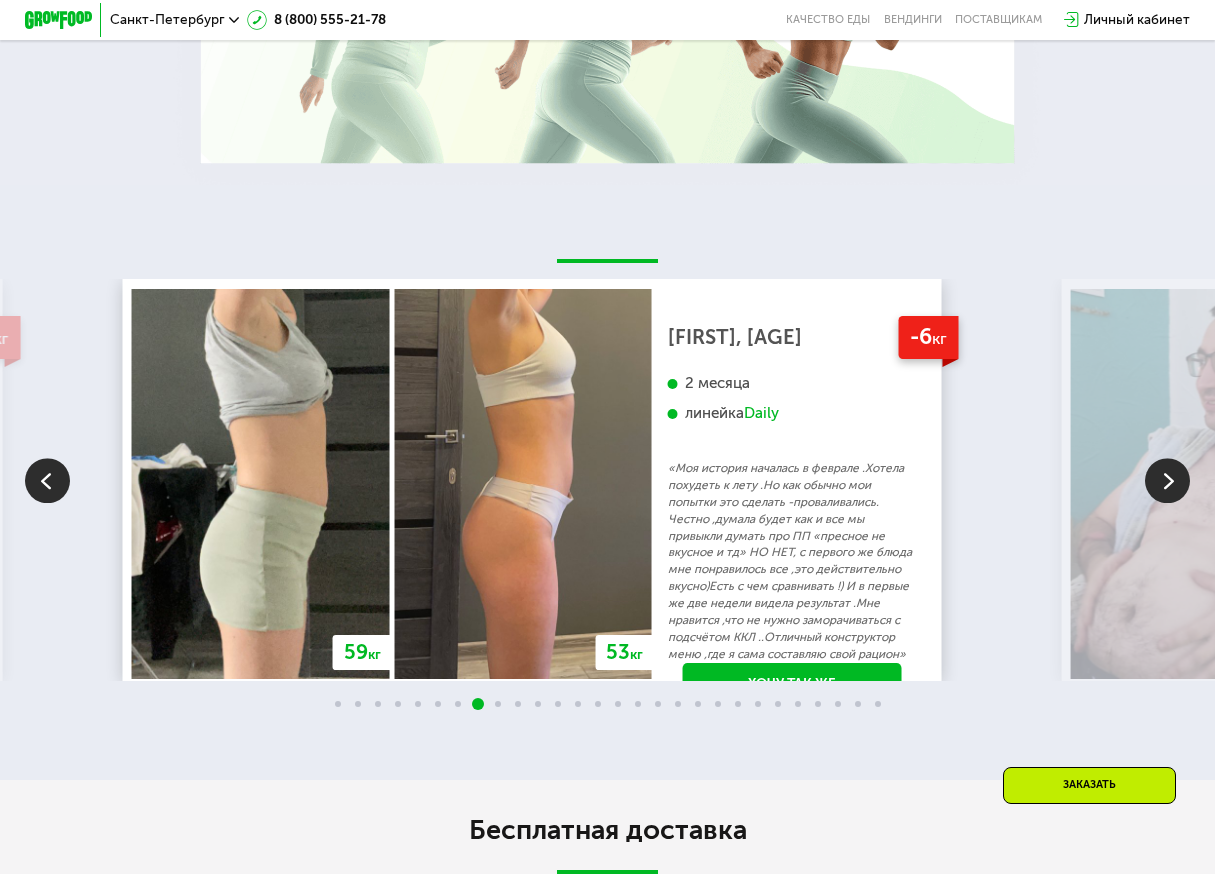 click at bounding box center (1167, 481) 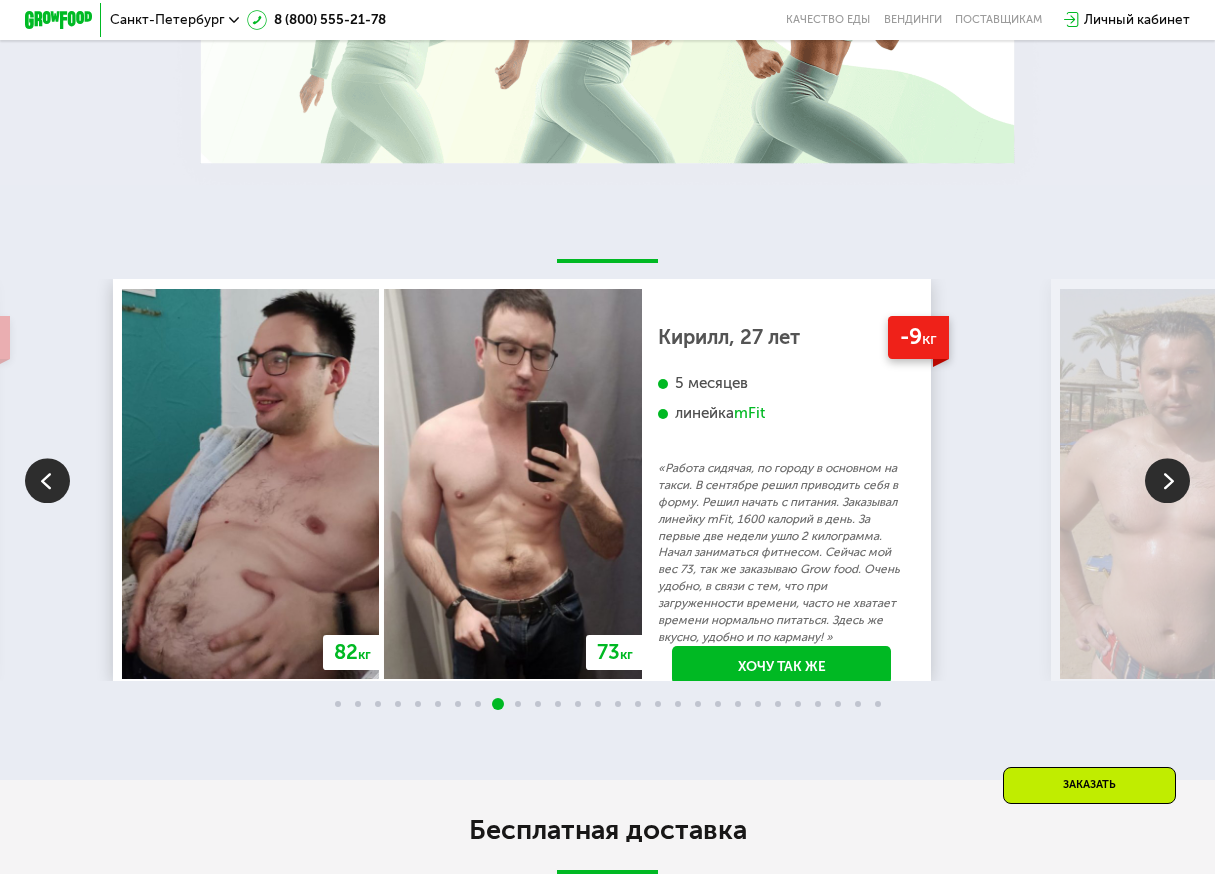 click at bounding box center [1167, 481] 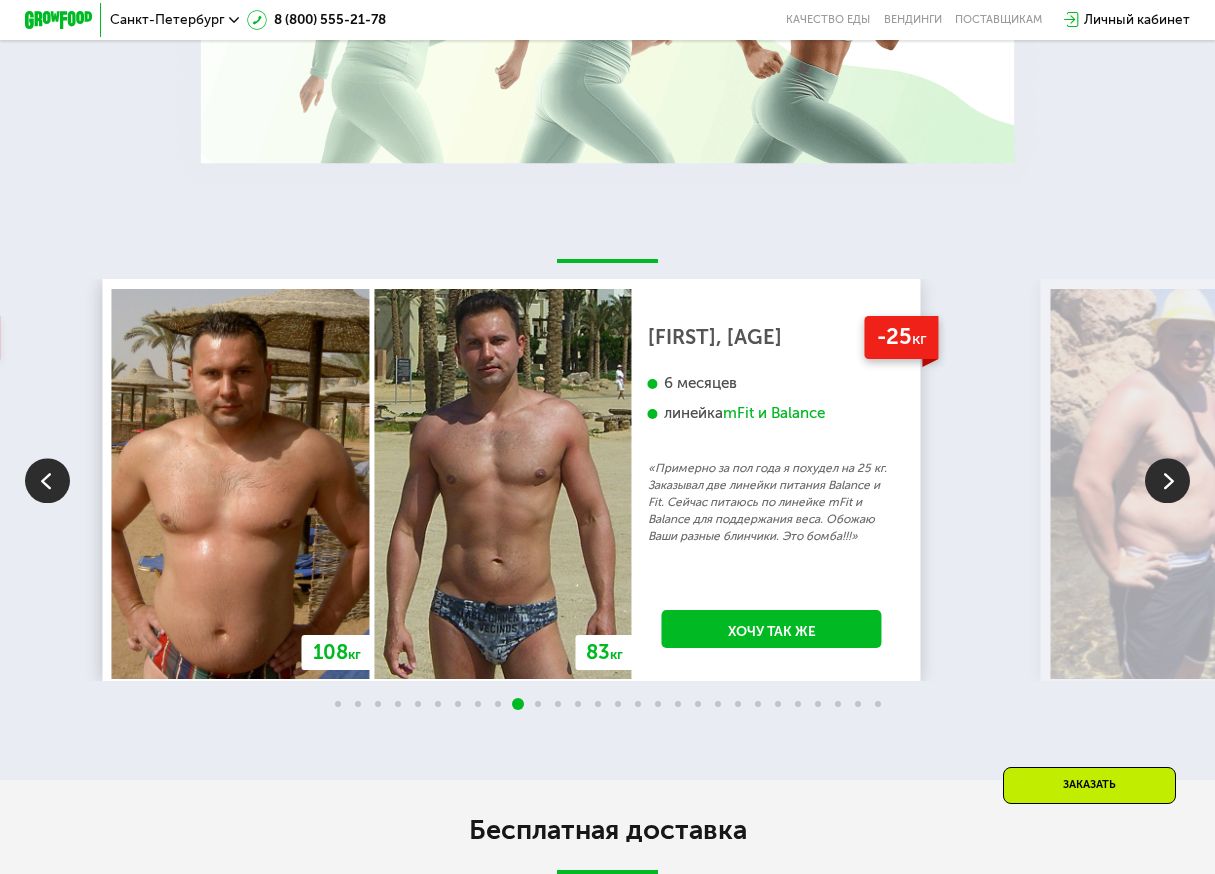 click at bounding box center [1167, 481] 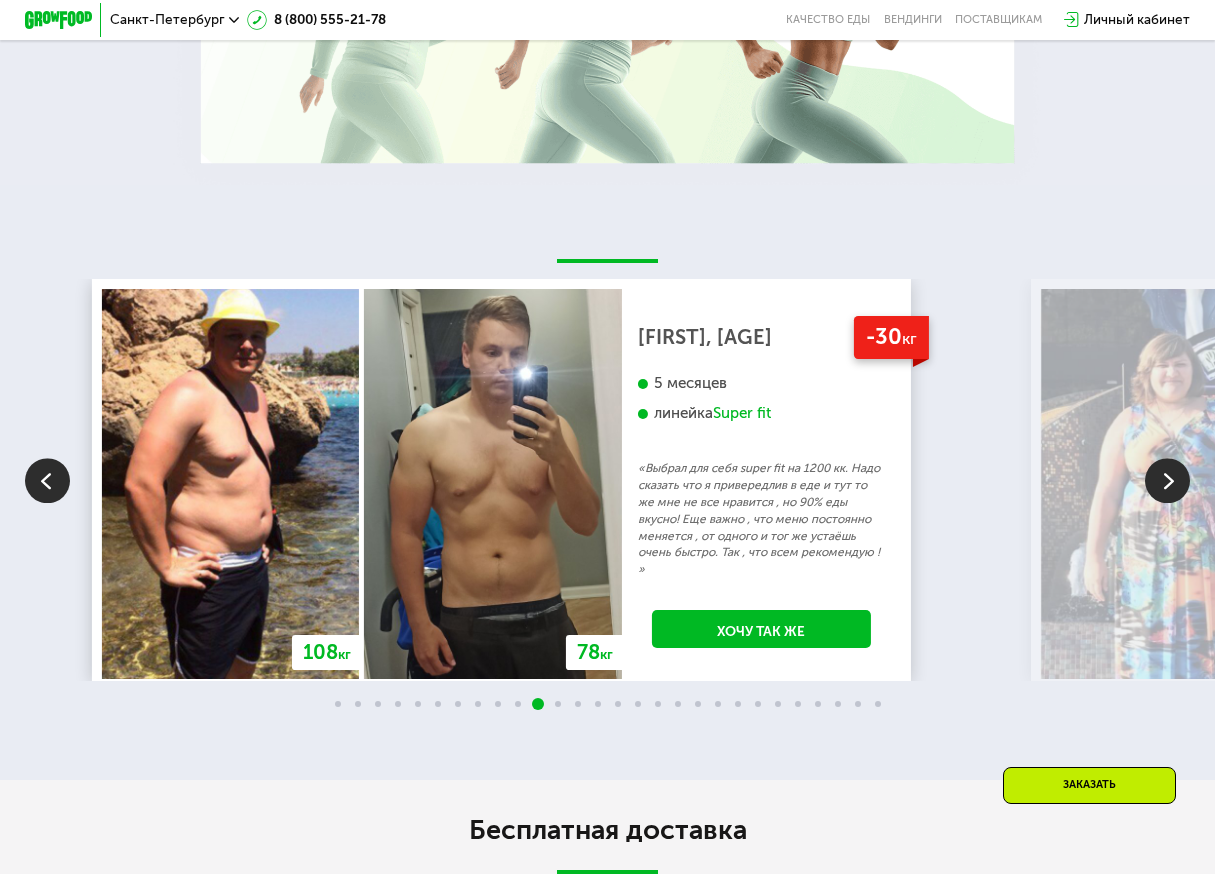 click at bounding box center [1167, 481] 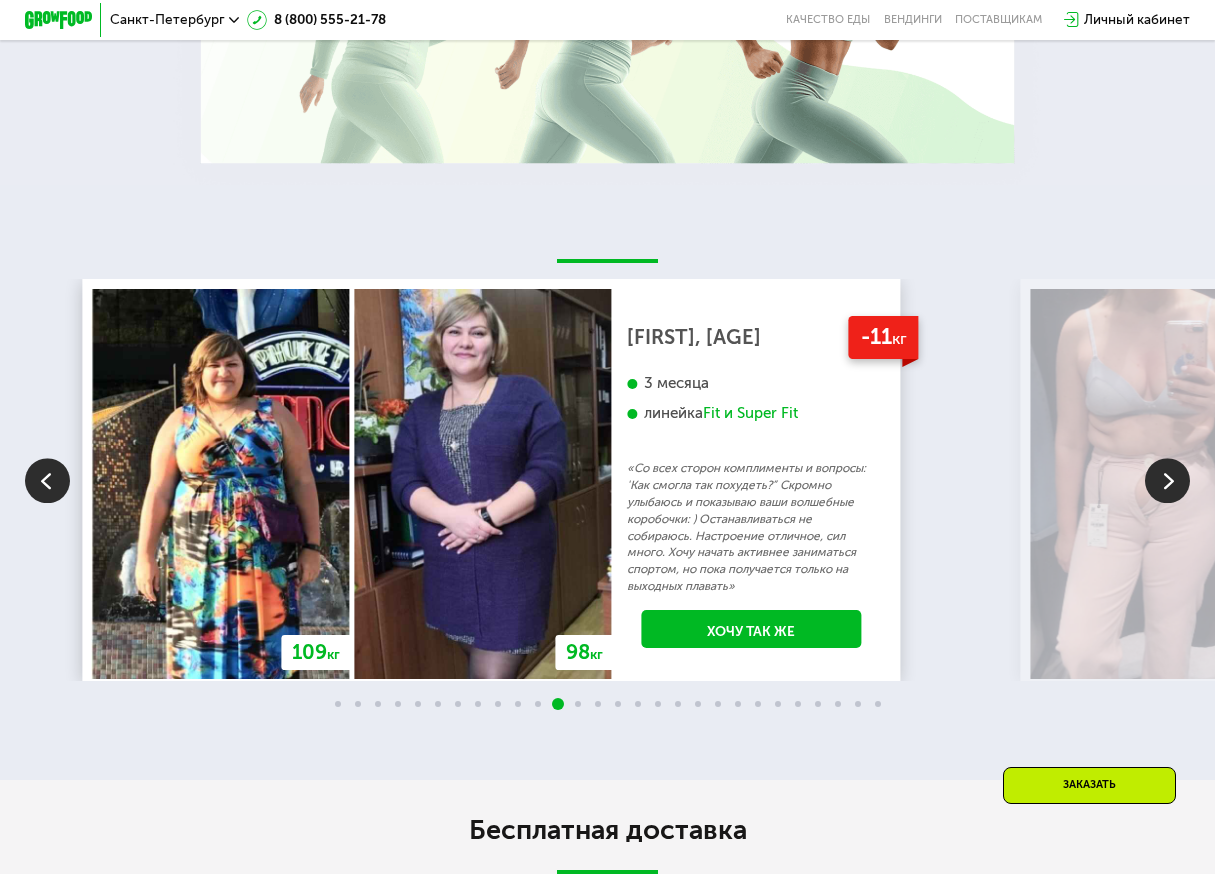 click at bounding box center (1167, 481) 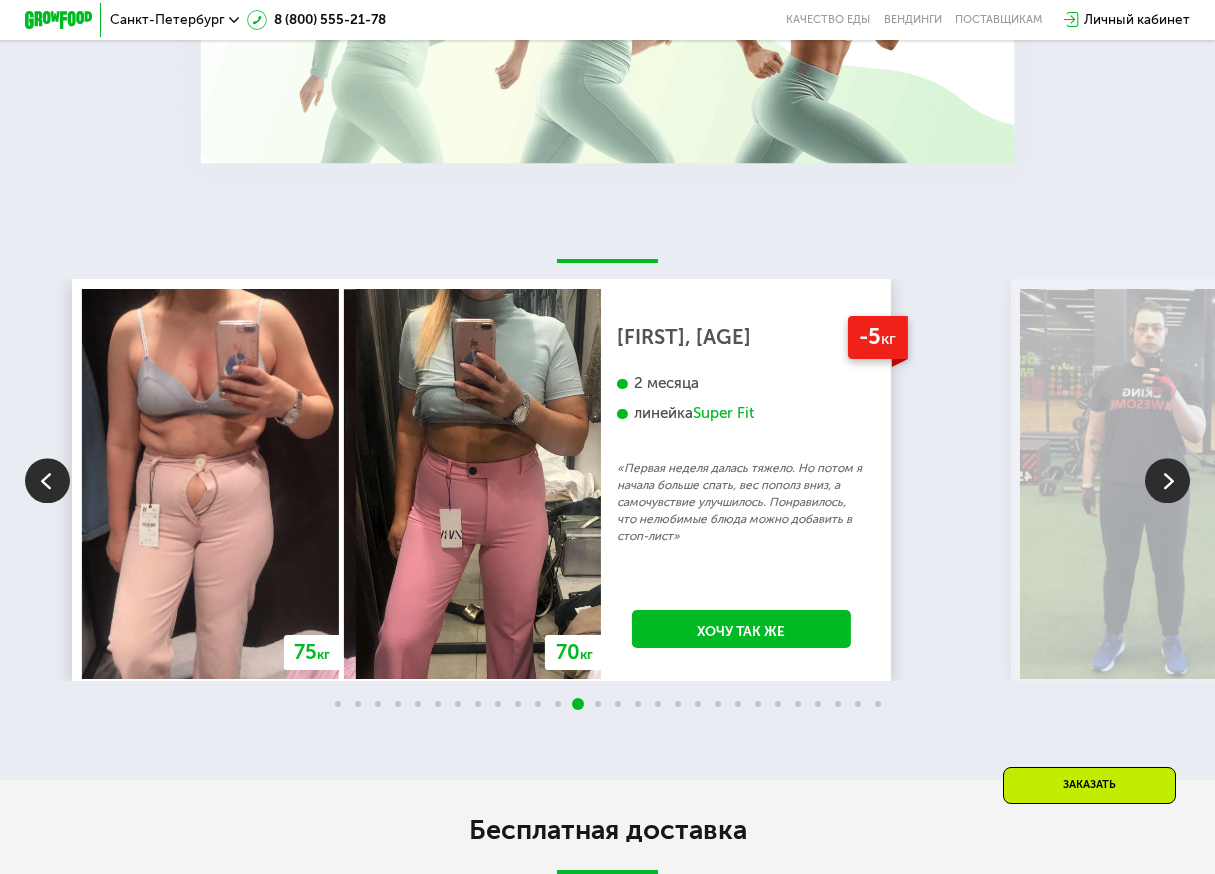 click at bounding box center (1167, 481) 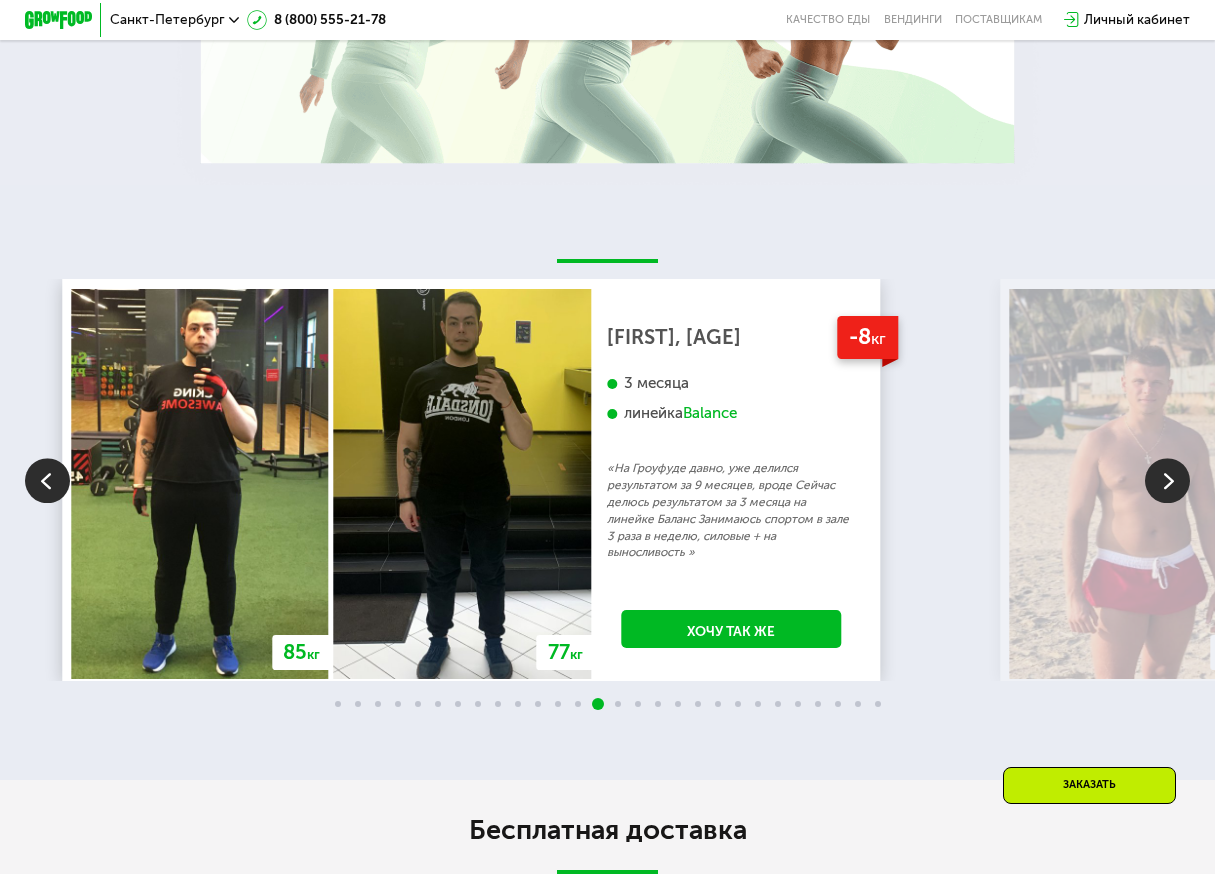 click at bounding box center (1167, 481) 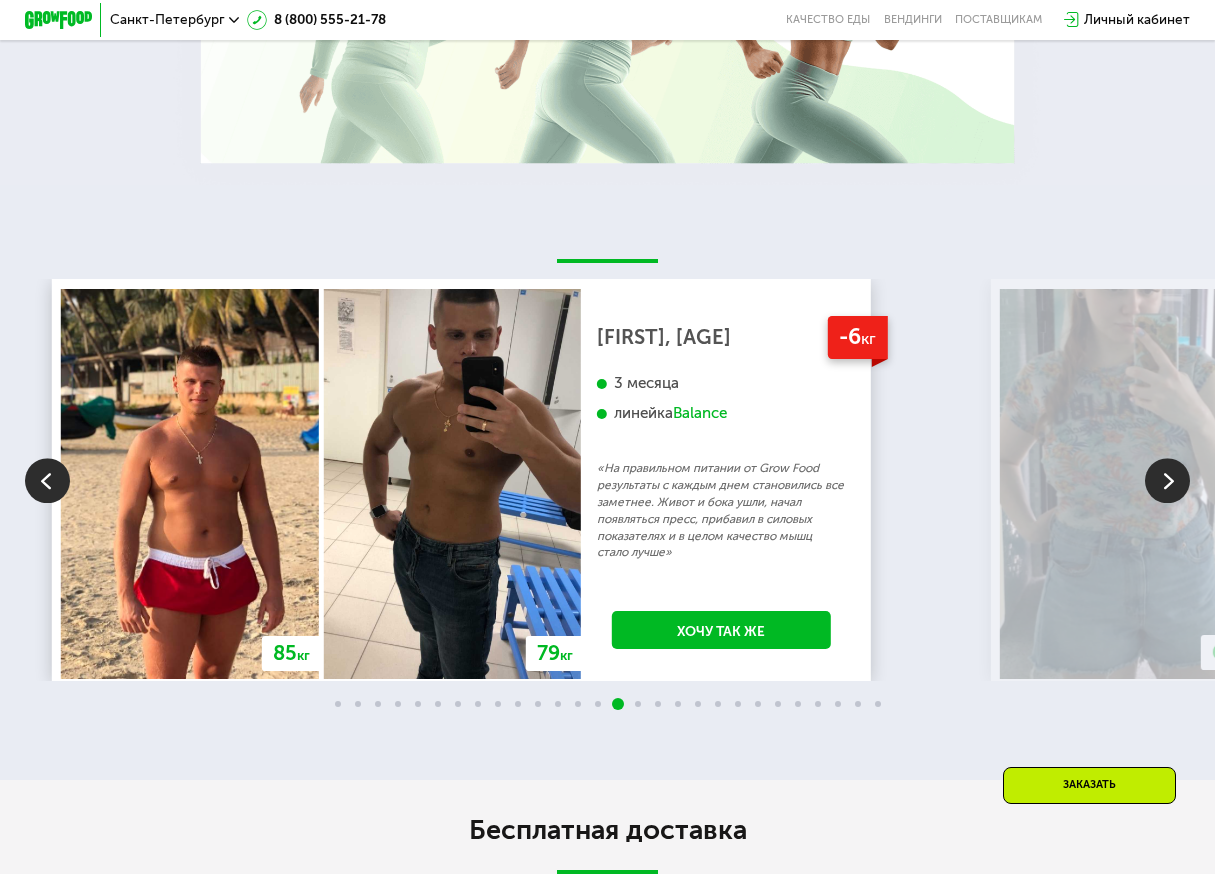 click at bounding box center [1167, 481] 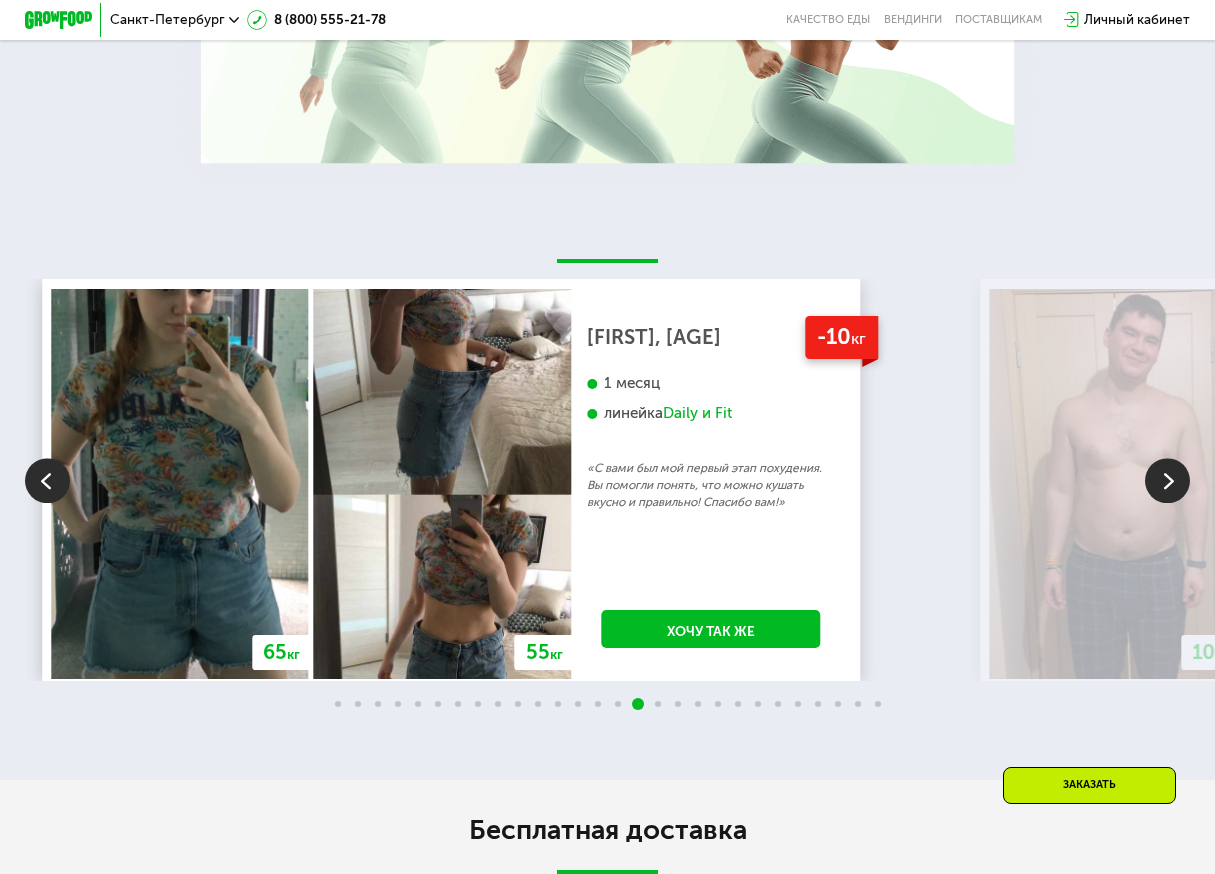 click at bounding box center (1167, 481) 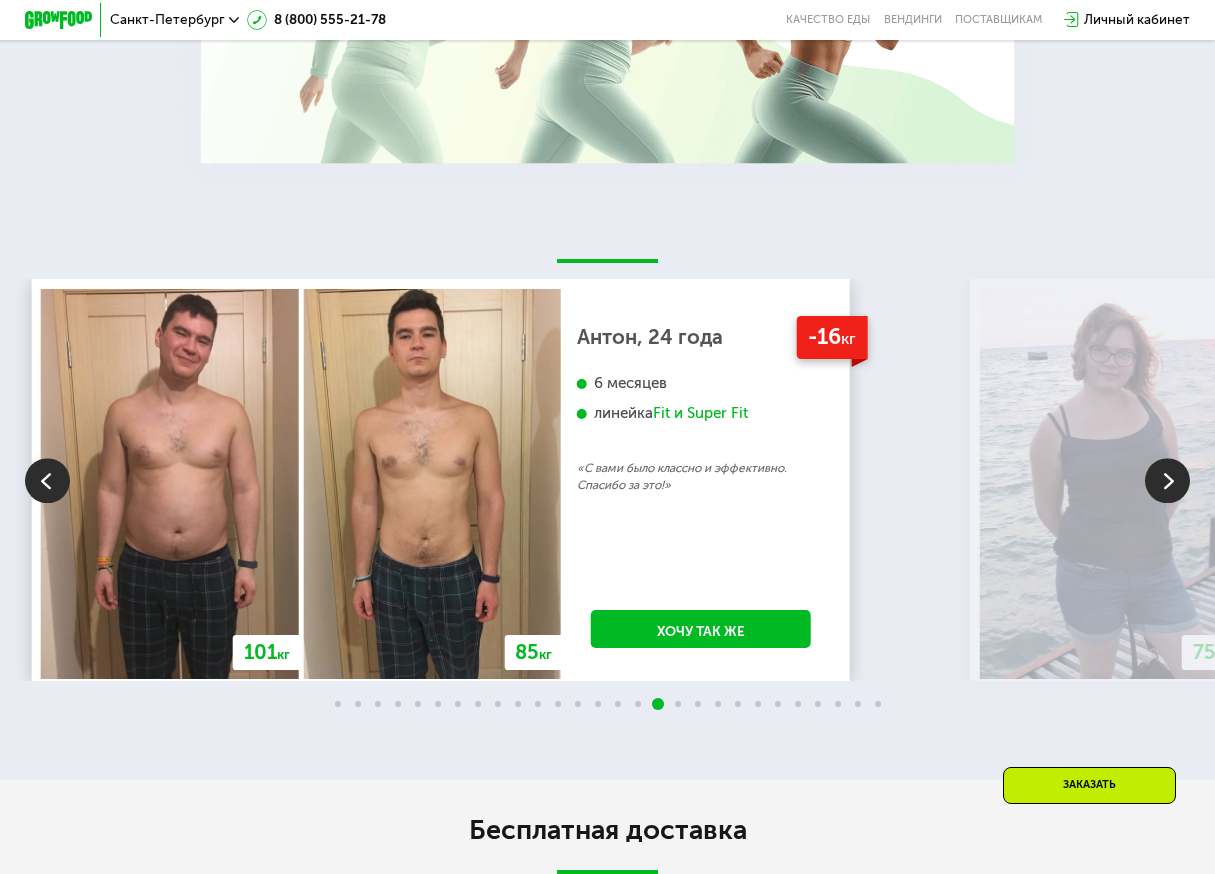 click at bounding box center (1167, 481) 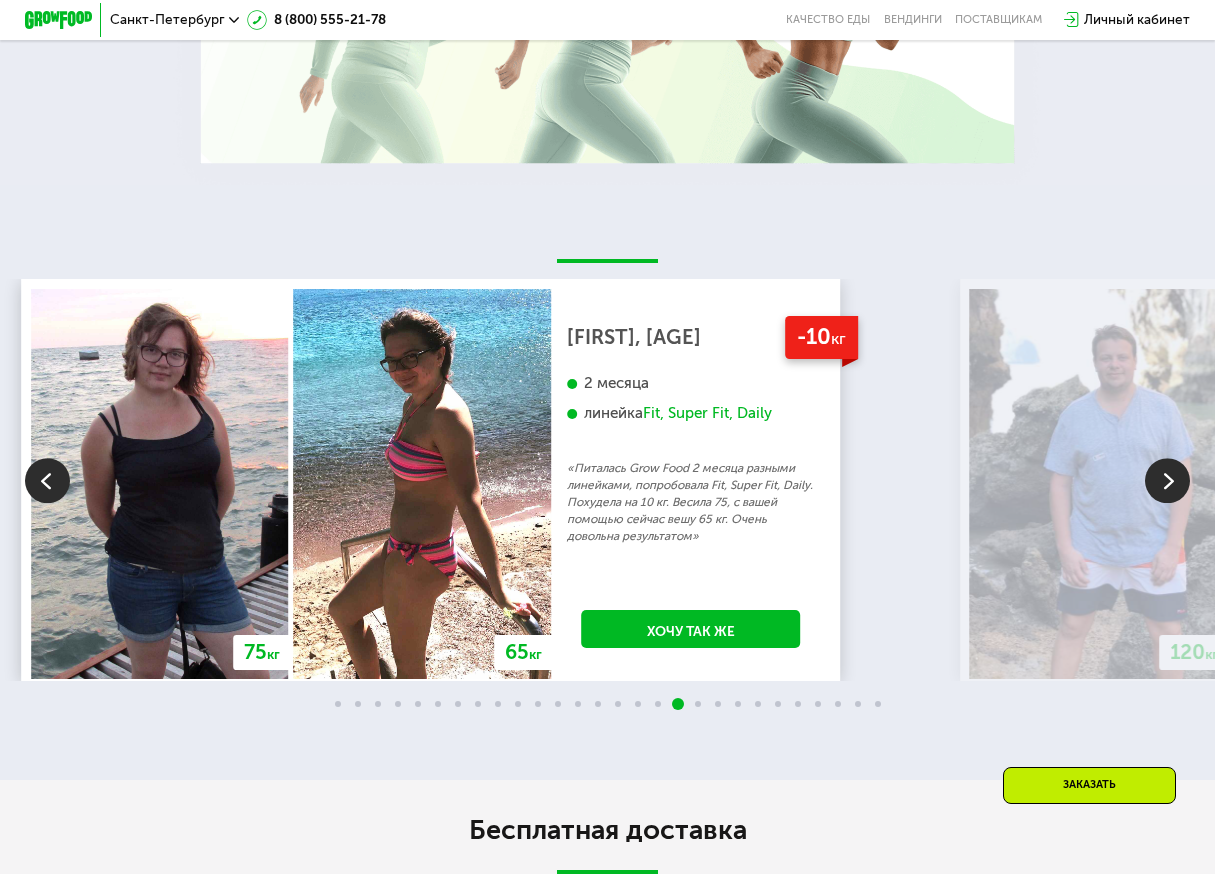 click at bounding box center (1167, 481) 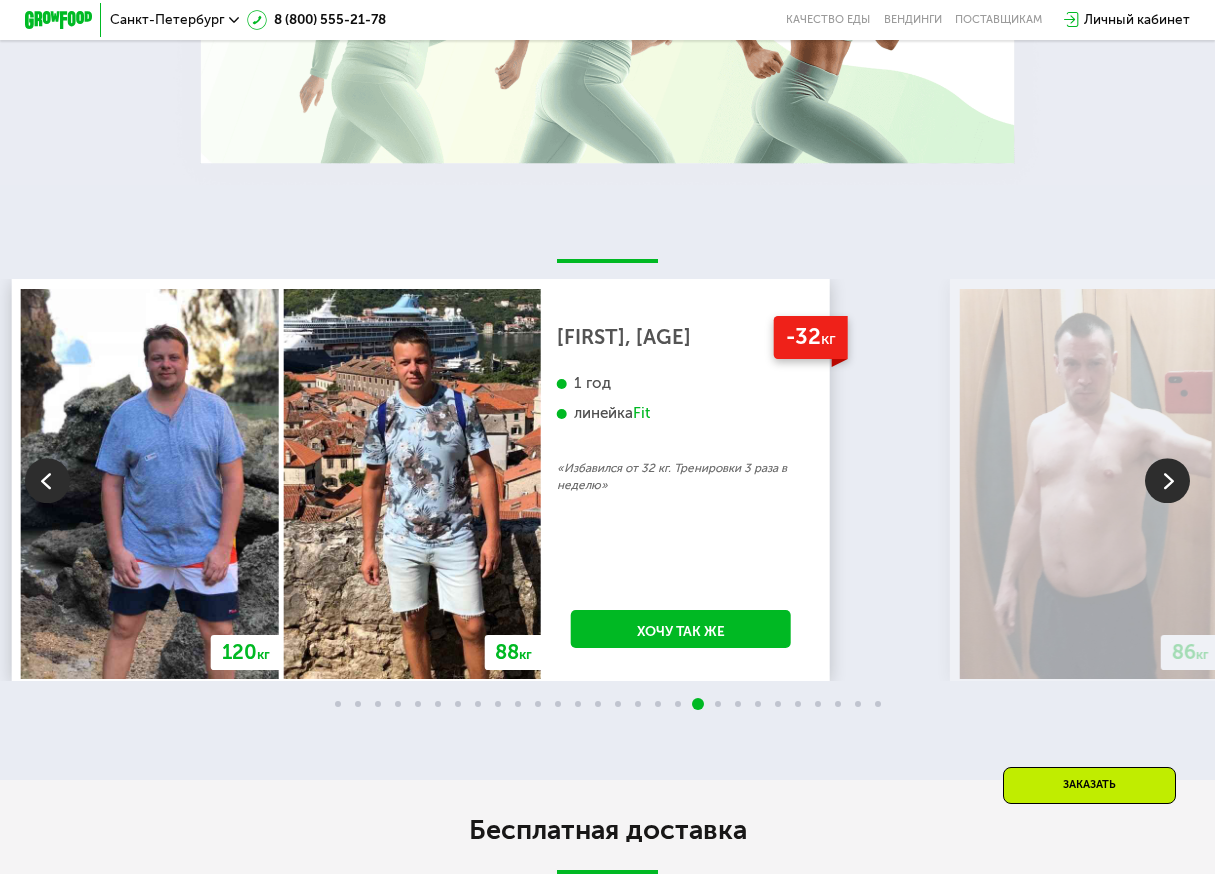 click at bounding box center [1167, 481] 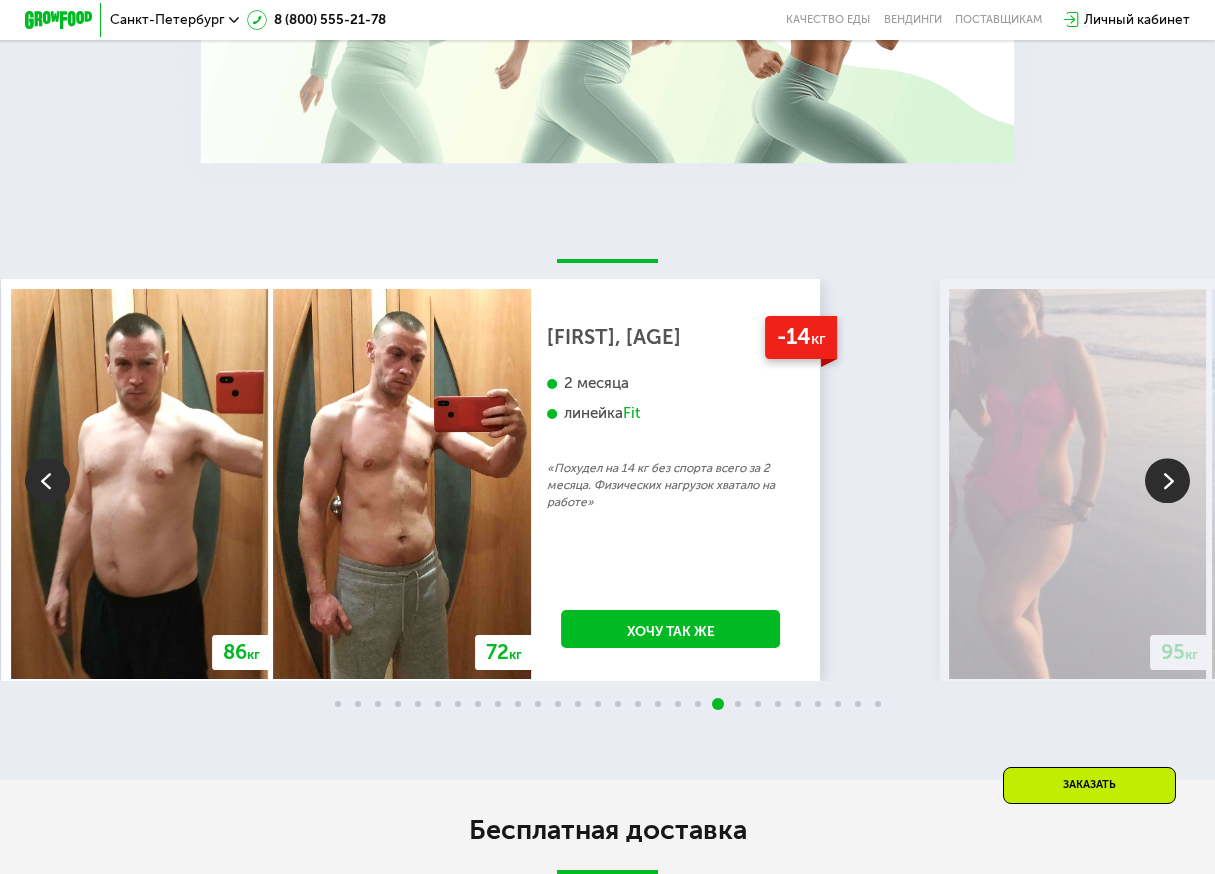 click at bounding box center [1167, 481] 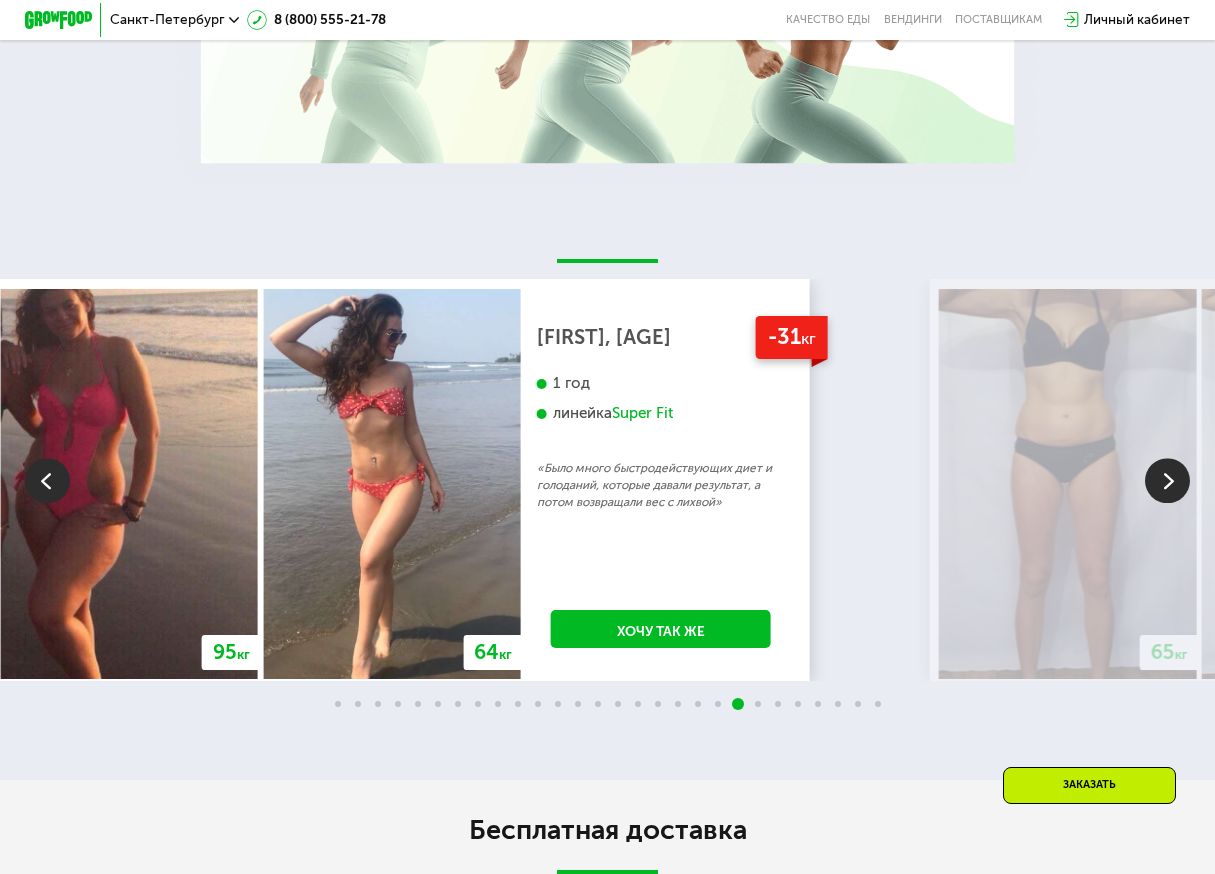 click at bounding box center [1167, 481] 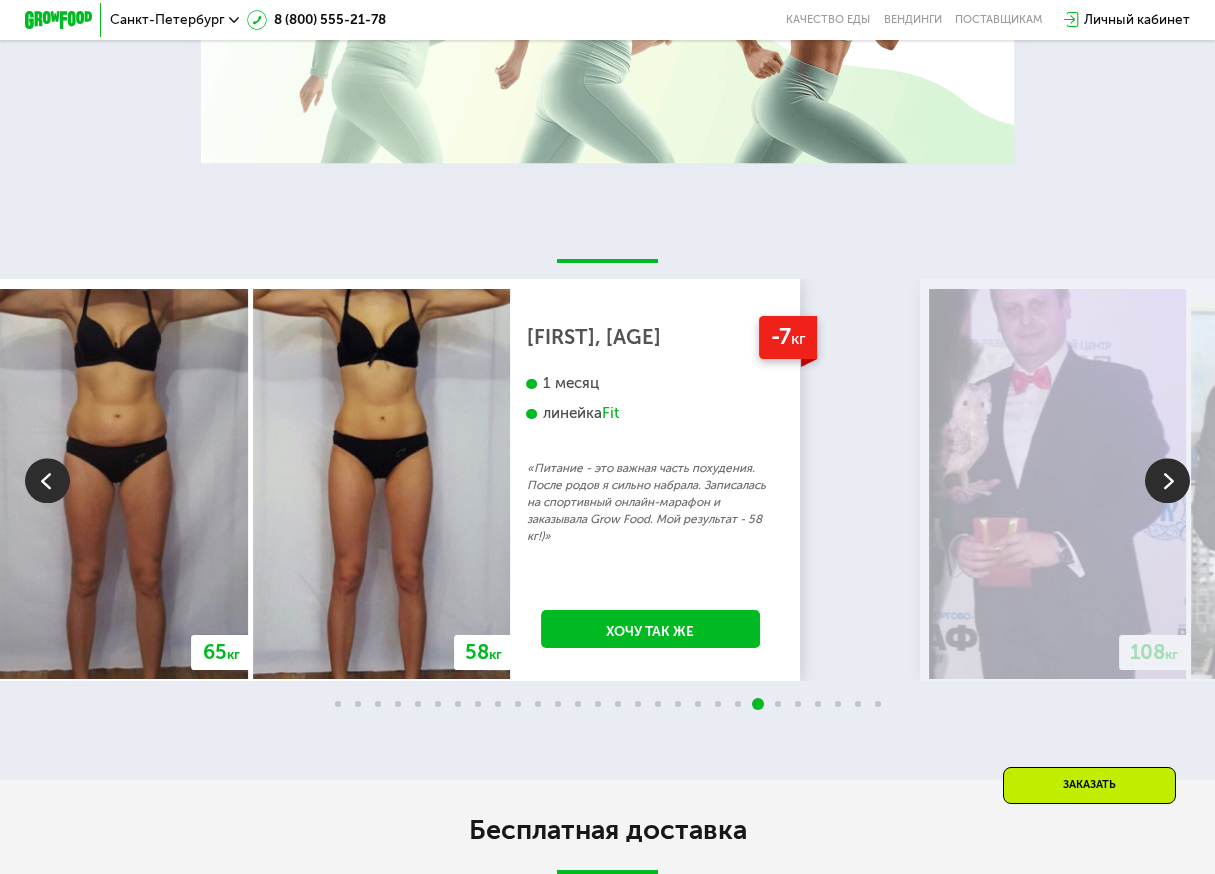 click at bounding box center (1167, 481) 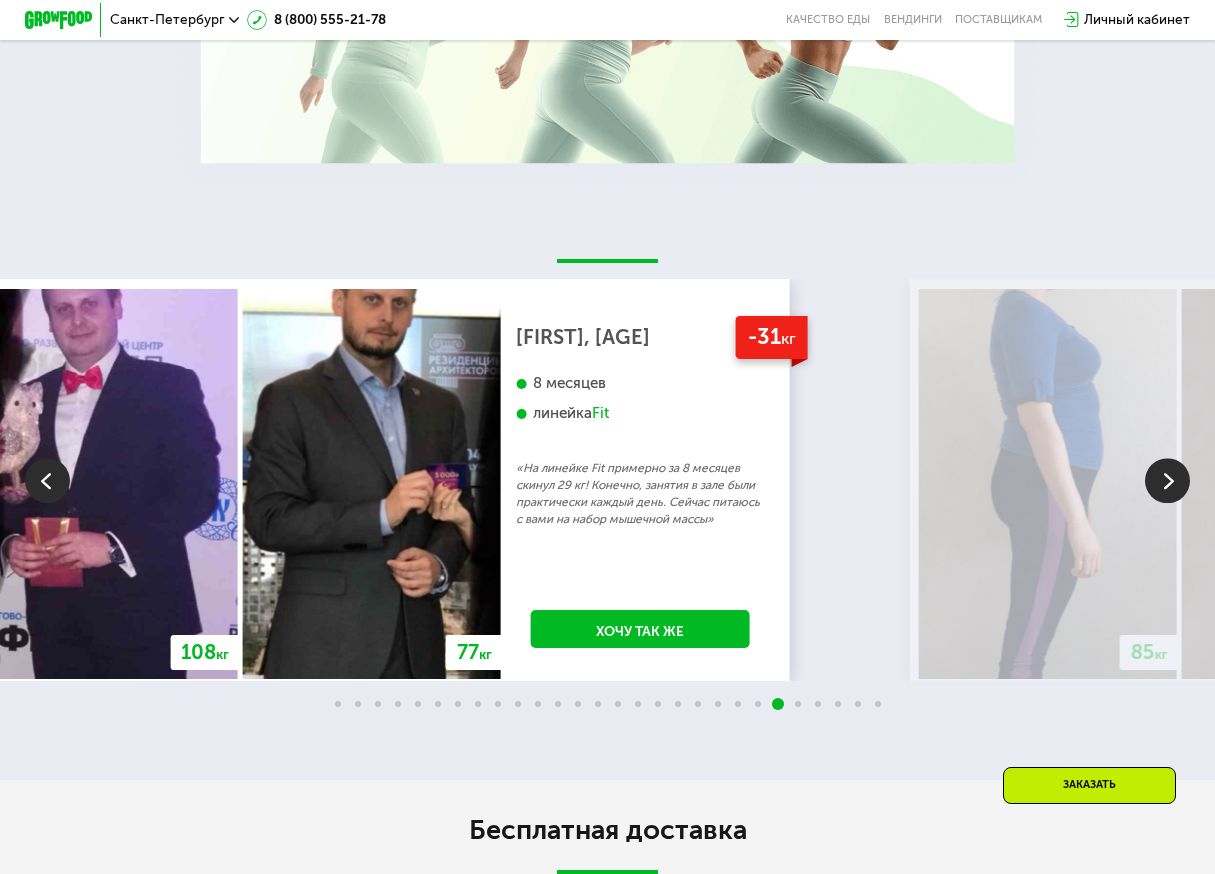 click at bounding box center [1167, 481] 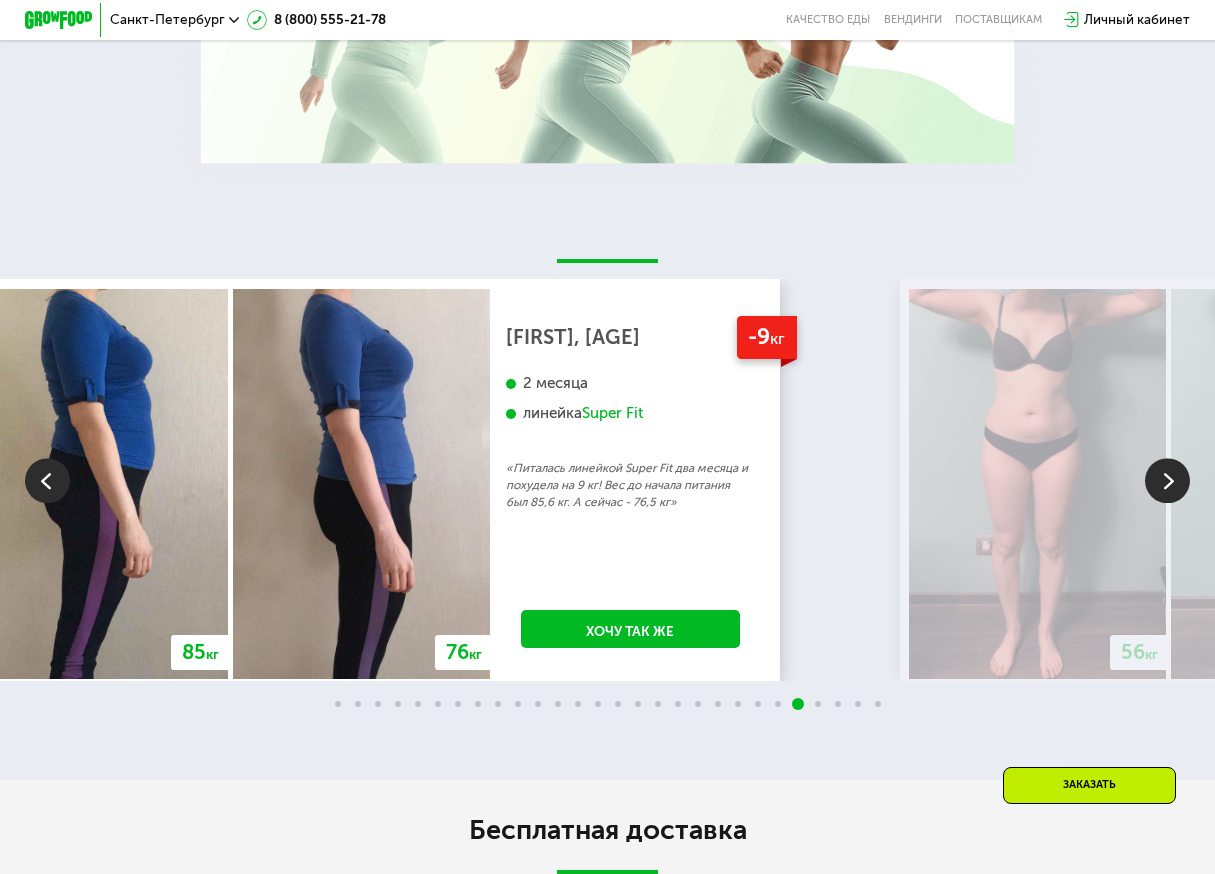 click at bounding box center (1167, 481) 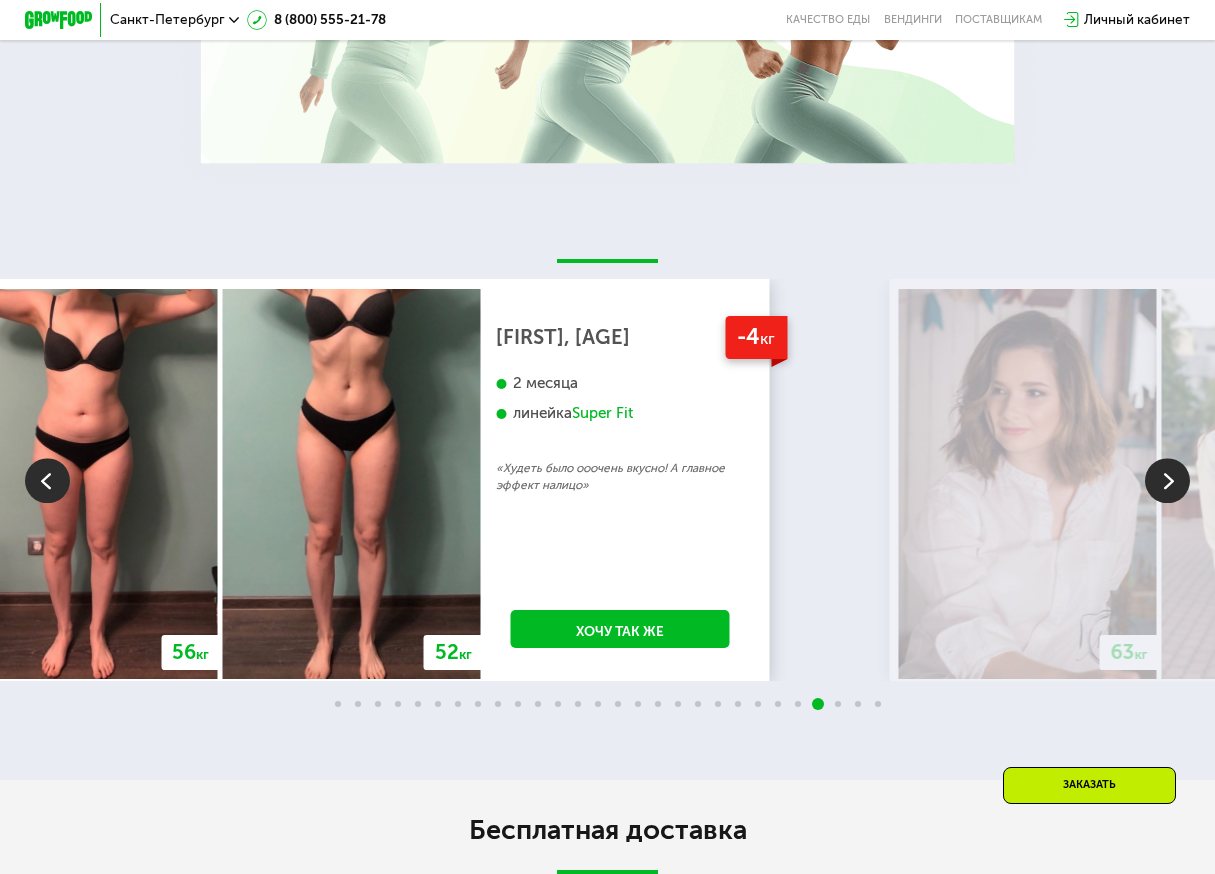 click at bounding box center (1167, 481) 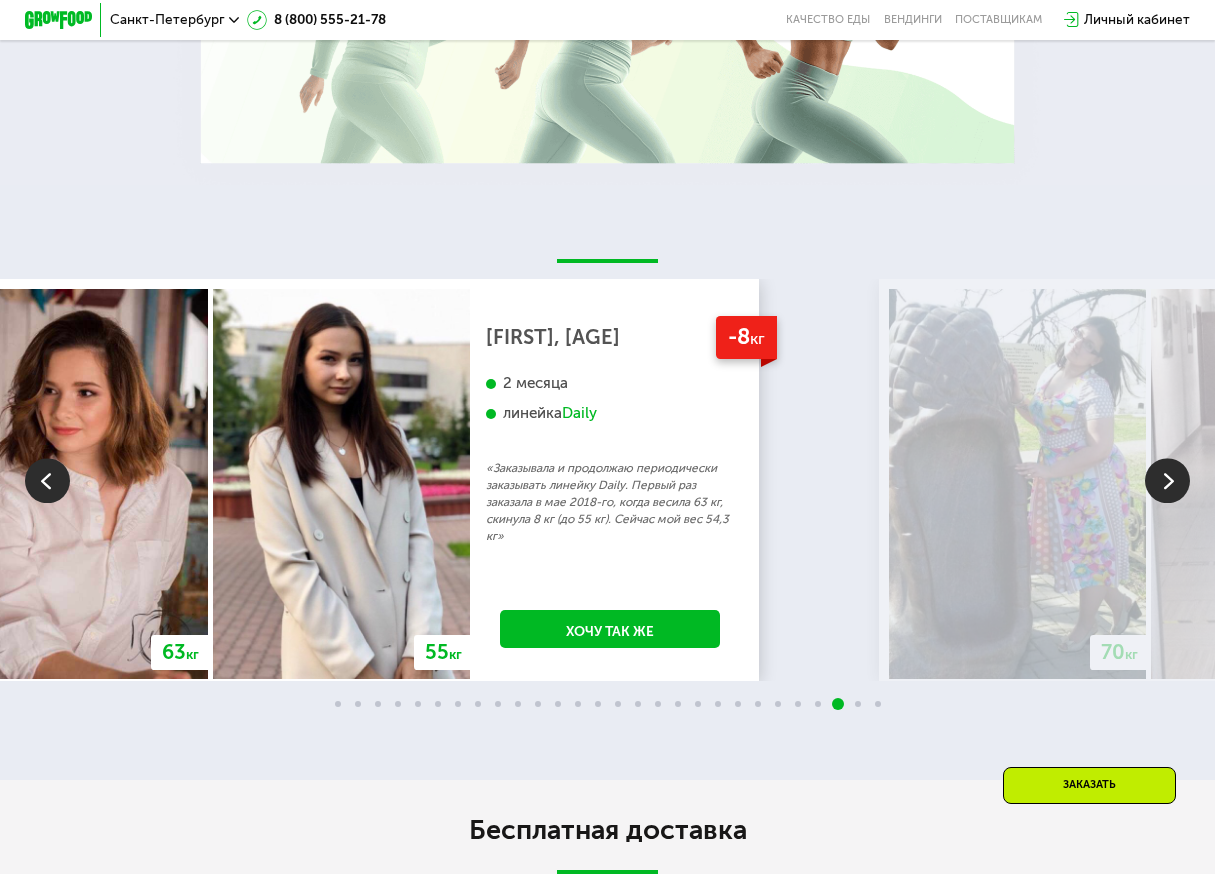click at bounding box center [1167, 481] 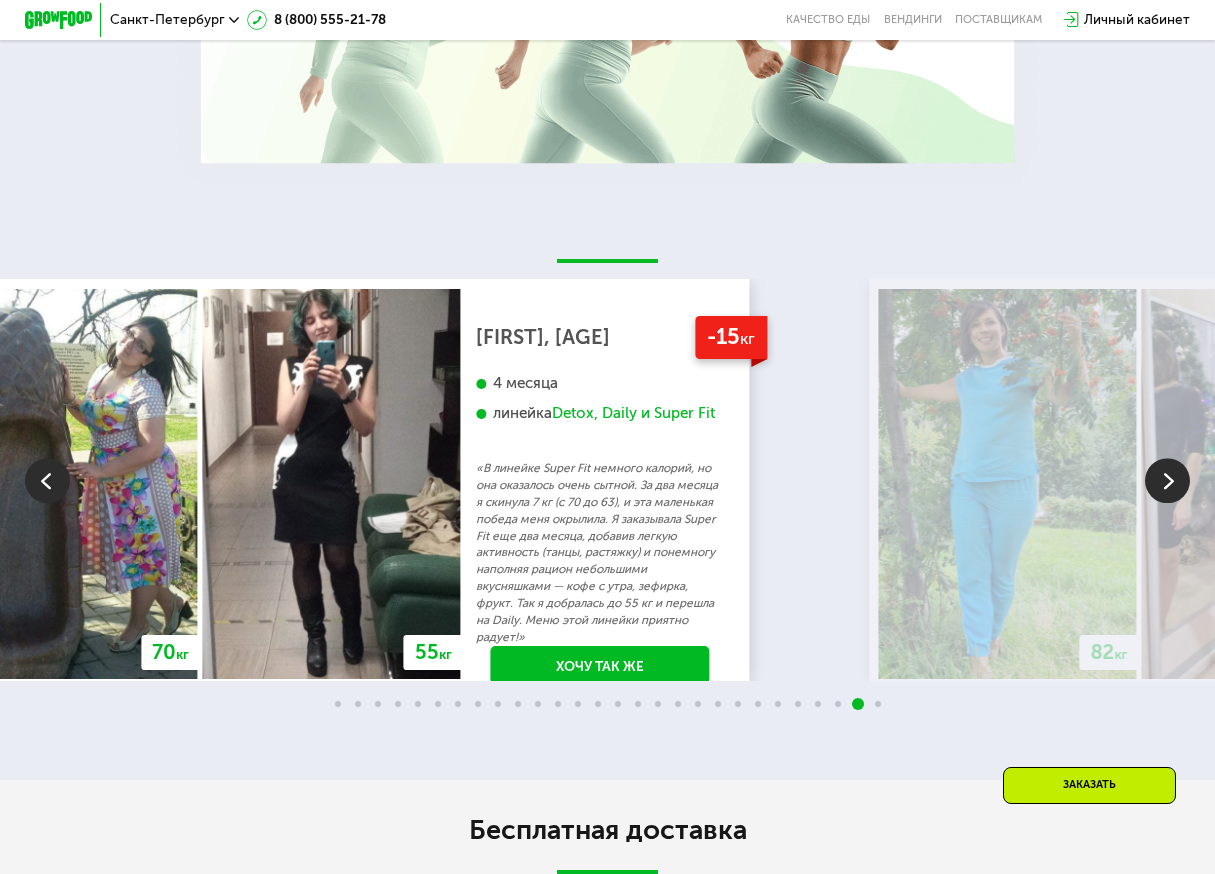 click at bounding box center [1167, 481] 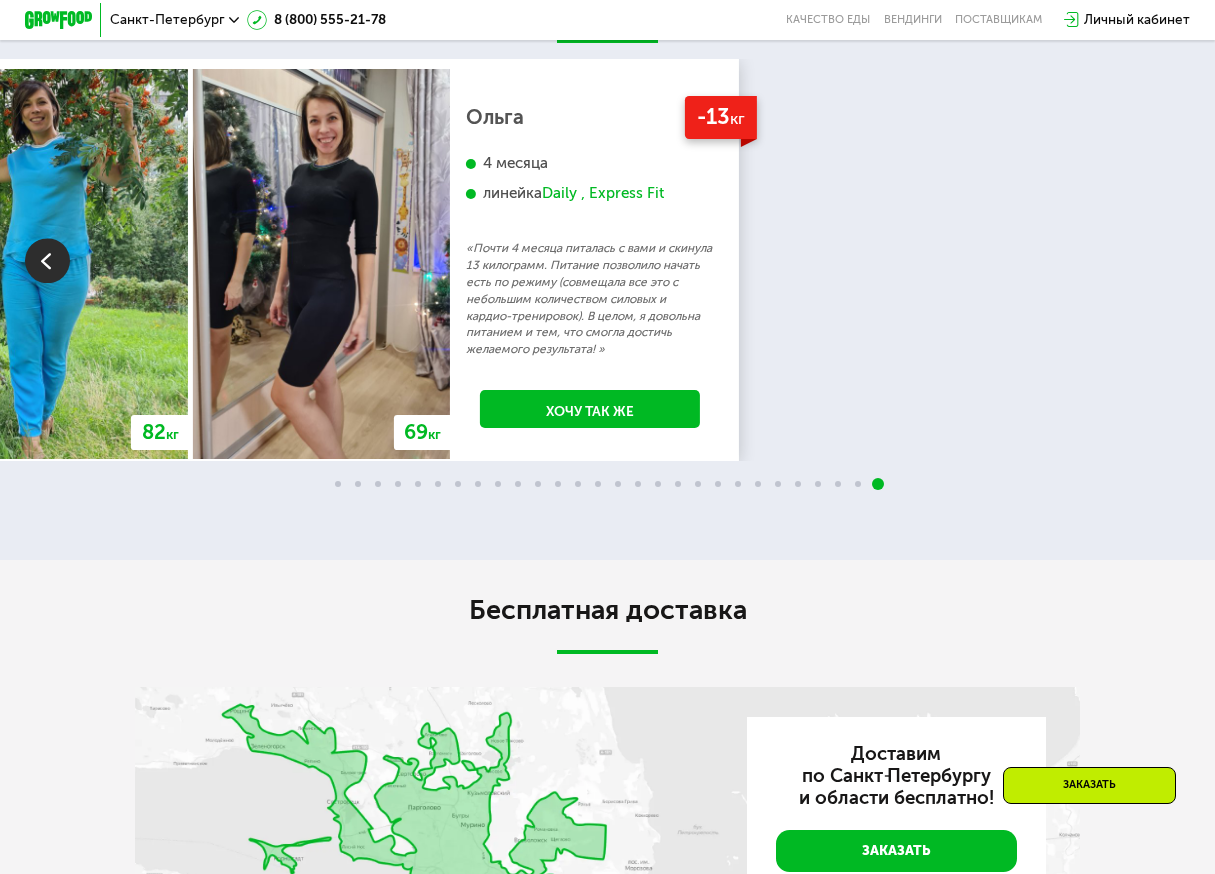 scroll, scrollTop: 3500, scrollLeft: 0, axis: vertical 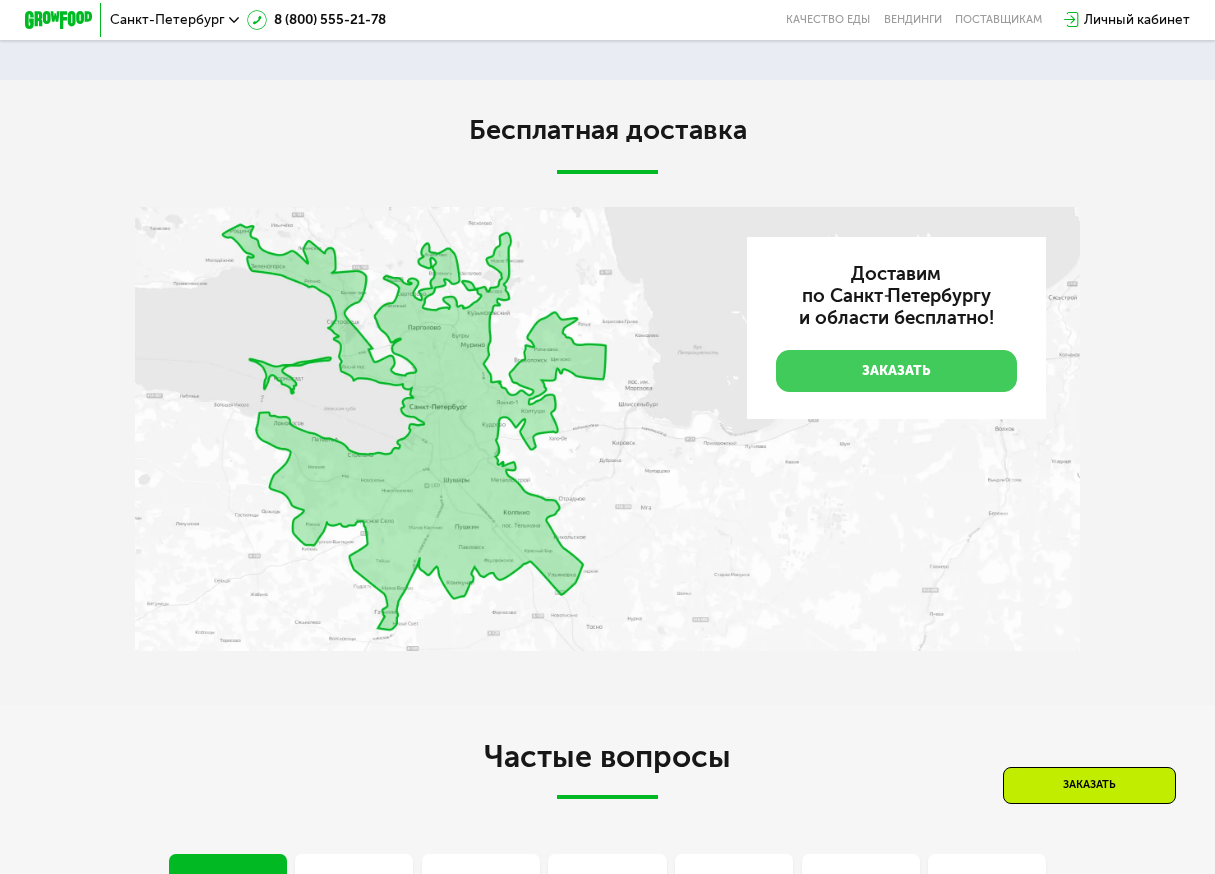 click on "Заказать" 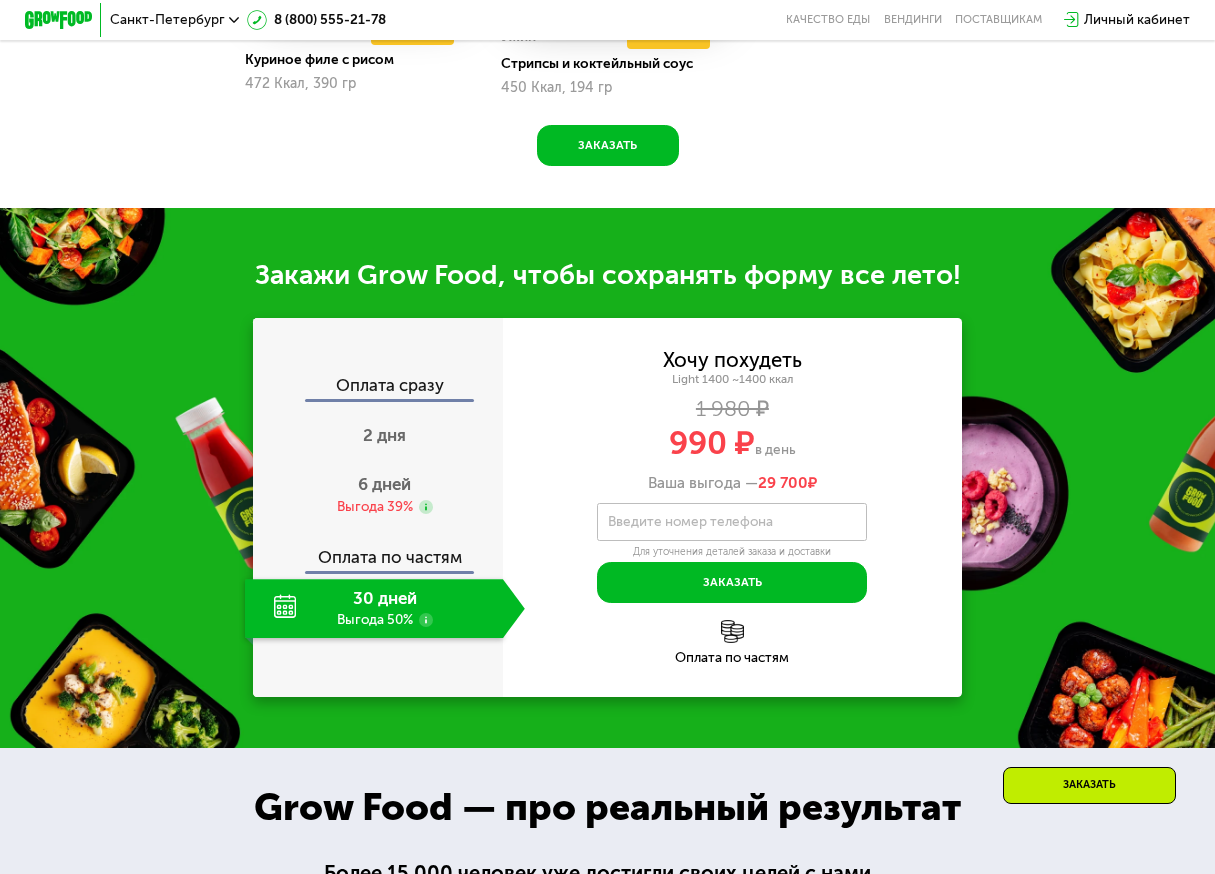 scroll, scrollTop: 1597, scrollLeft: 0, axis: vertical 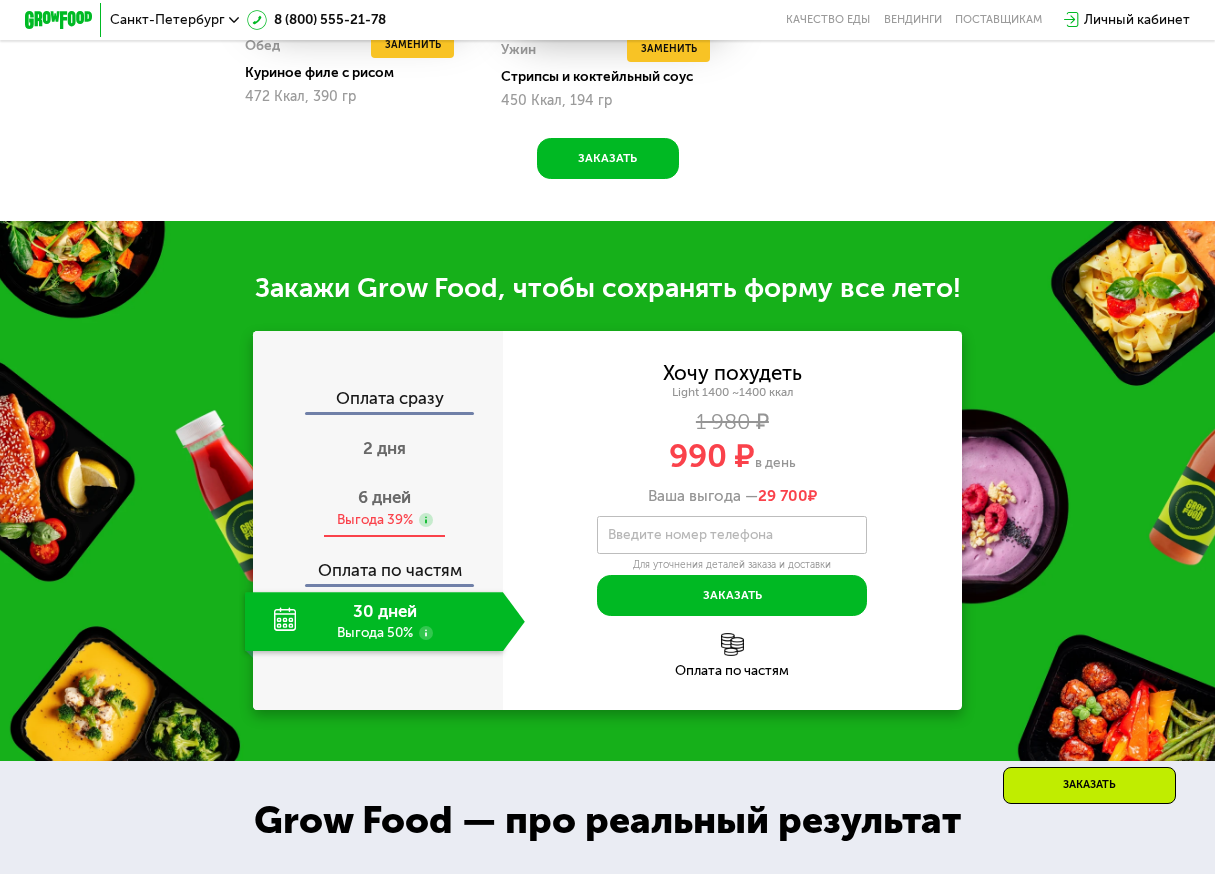 click on "6 дней" at bounding box center (384, 497) 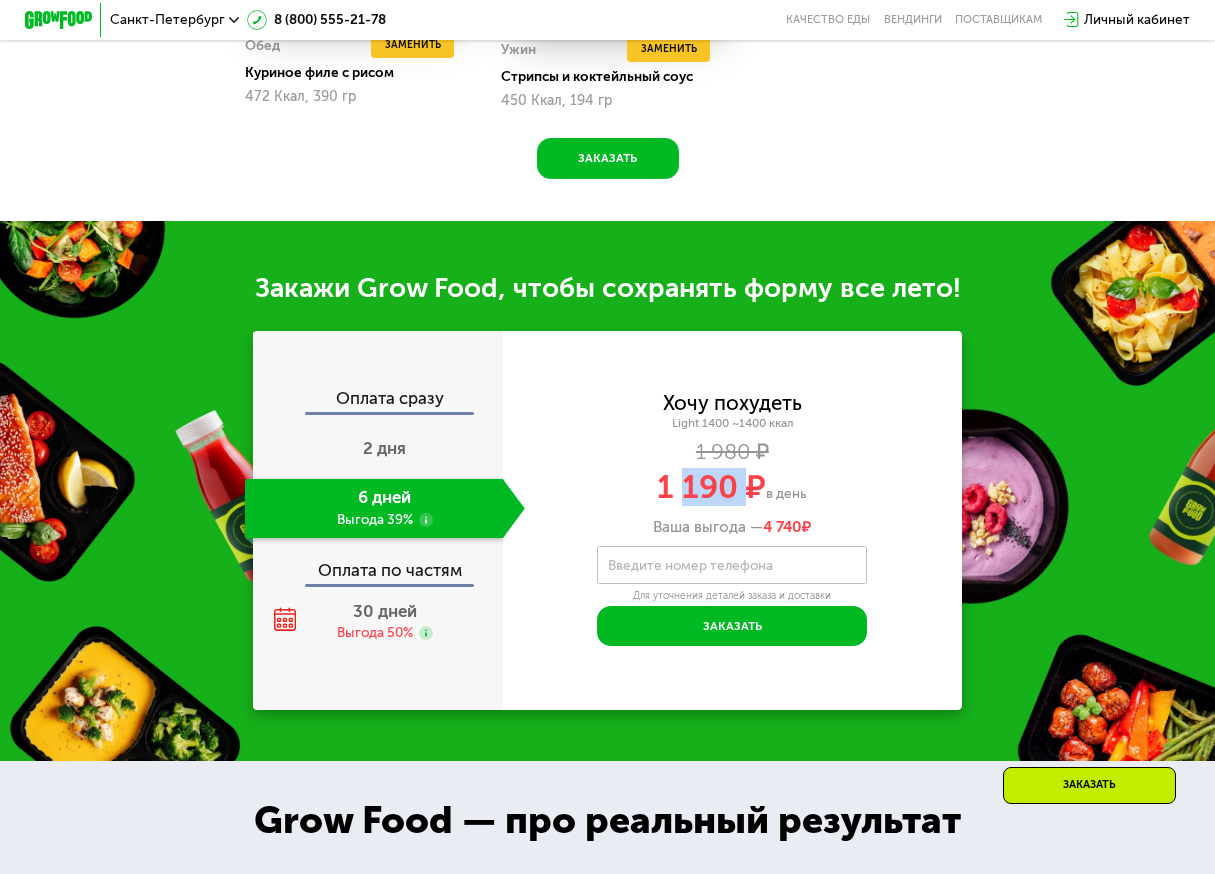 drag, startPoint x: 680, startPoint y: 508, endPoint x: 754, endPoint y: 507, distance: 74.00676 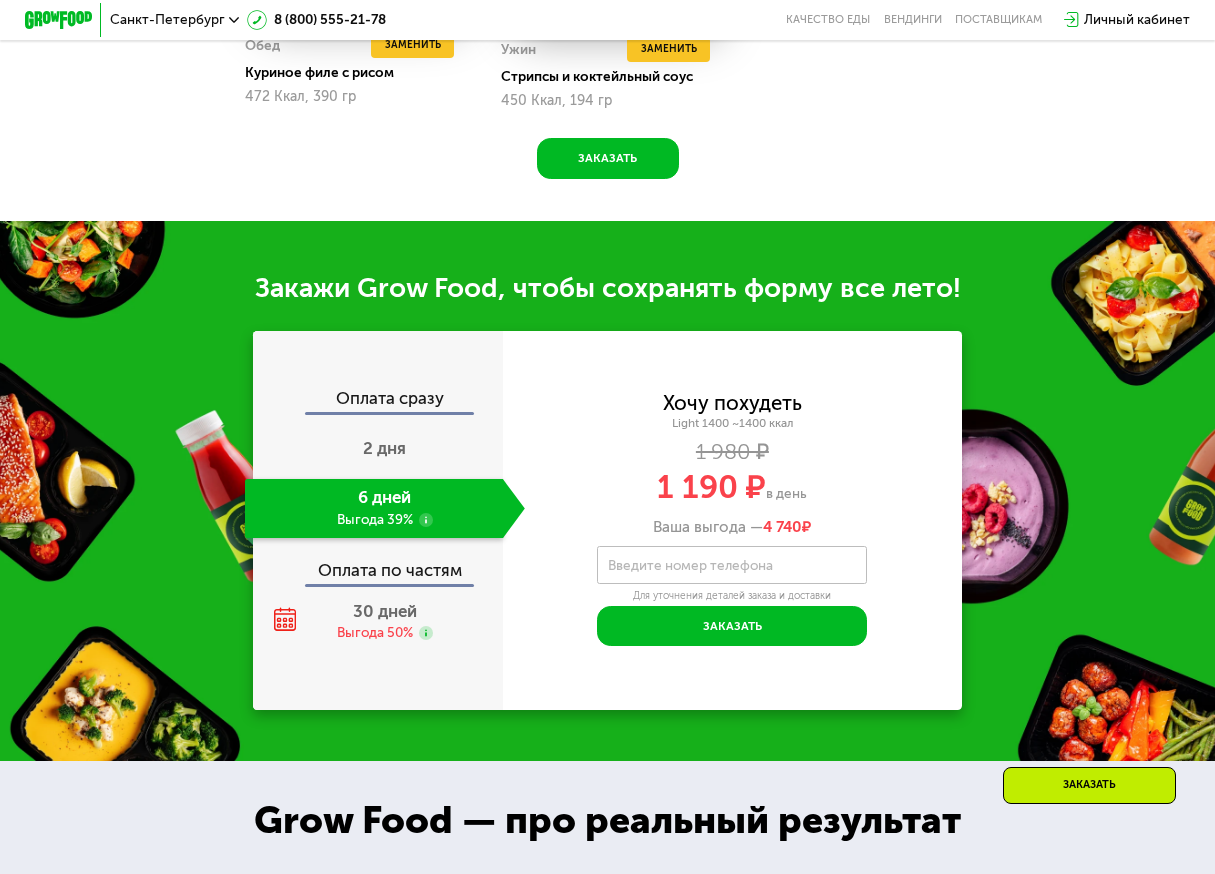 click on "1 190 ₽  в день" at bounding box center (732, 487) 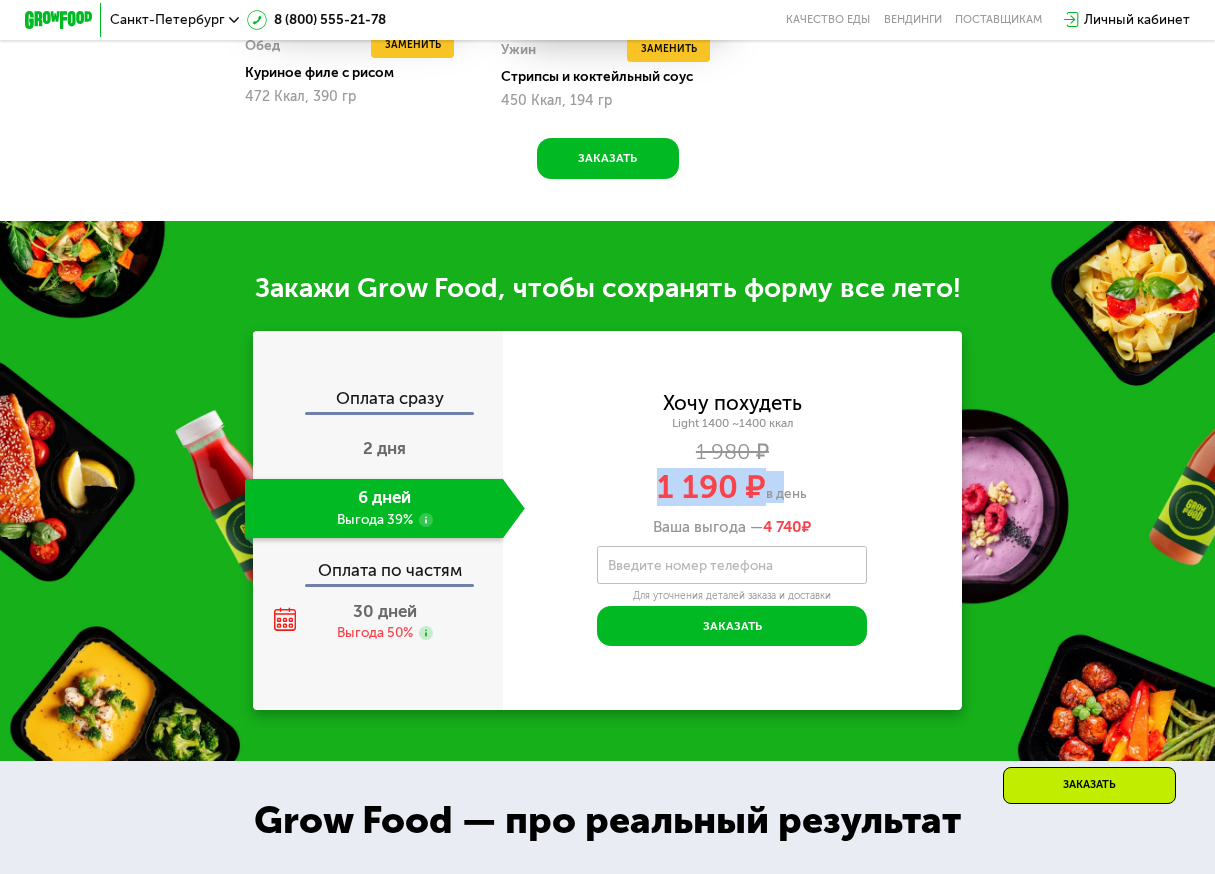 drag, startPoint x: 662, startPoint y: 512, endPoint x: 784, endPoint y: 506, distance: 122.14745 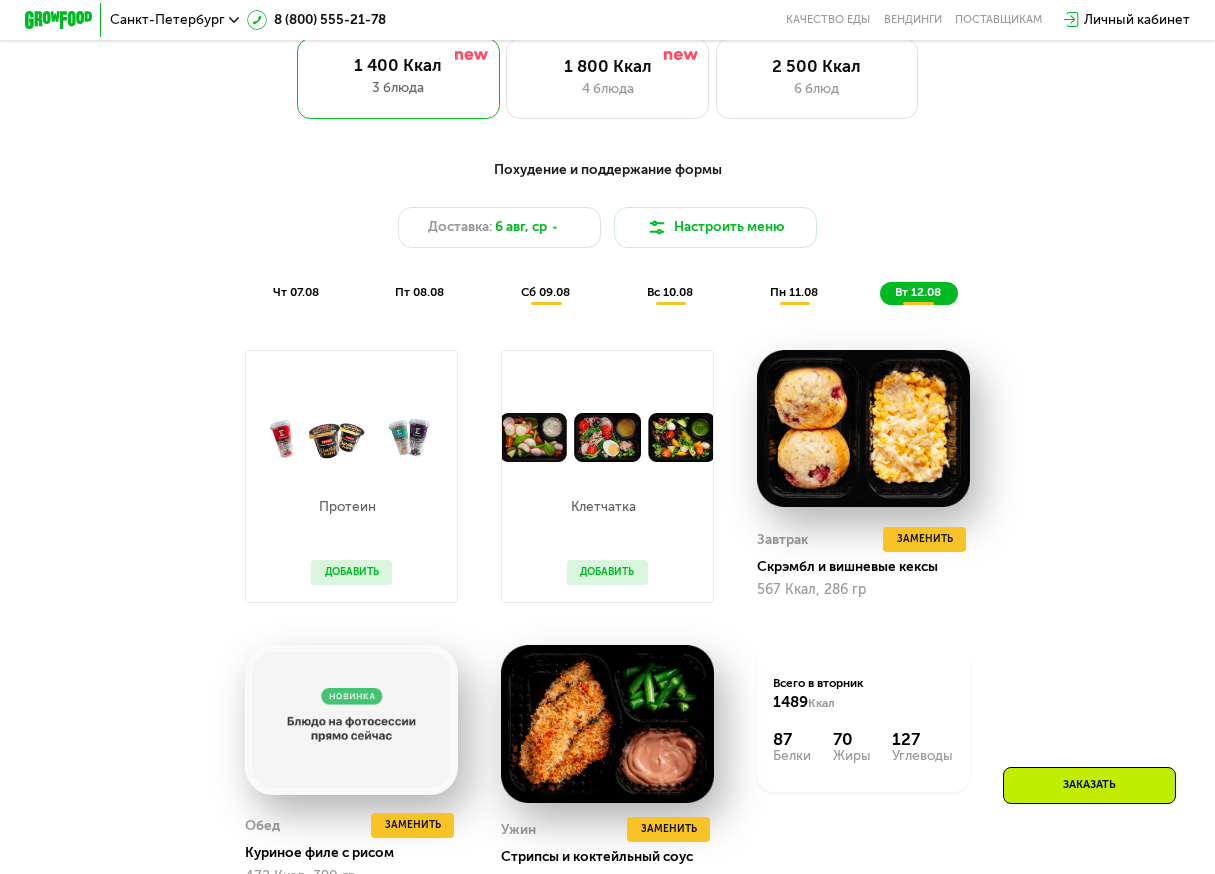 scroll, scrollTop: 797, scrollLeft: 0, axis: vertical 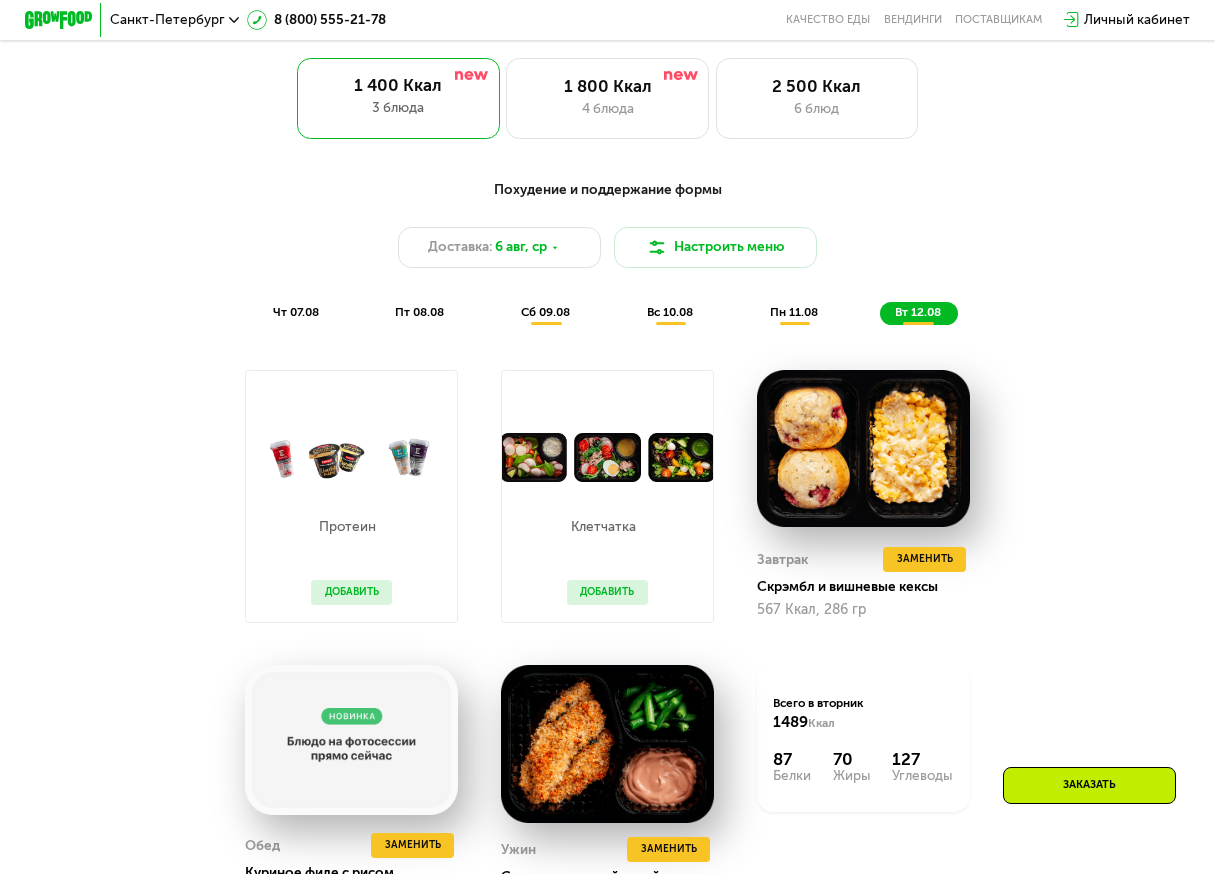 click on "пт 08.08" at bounding box center [419, 312] 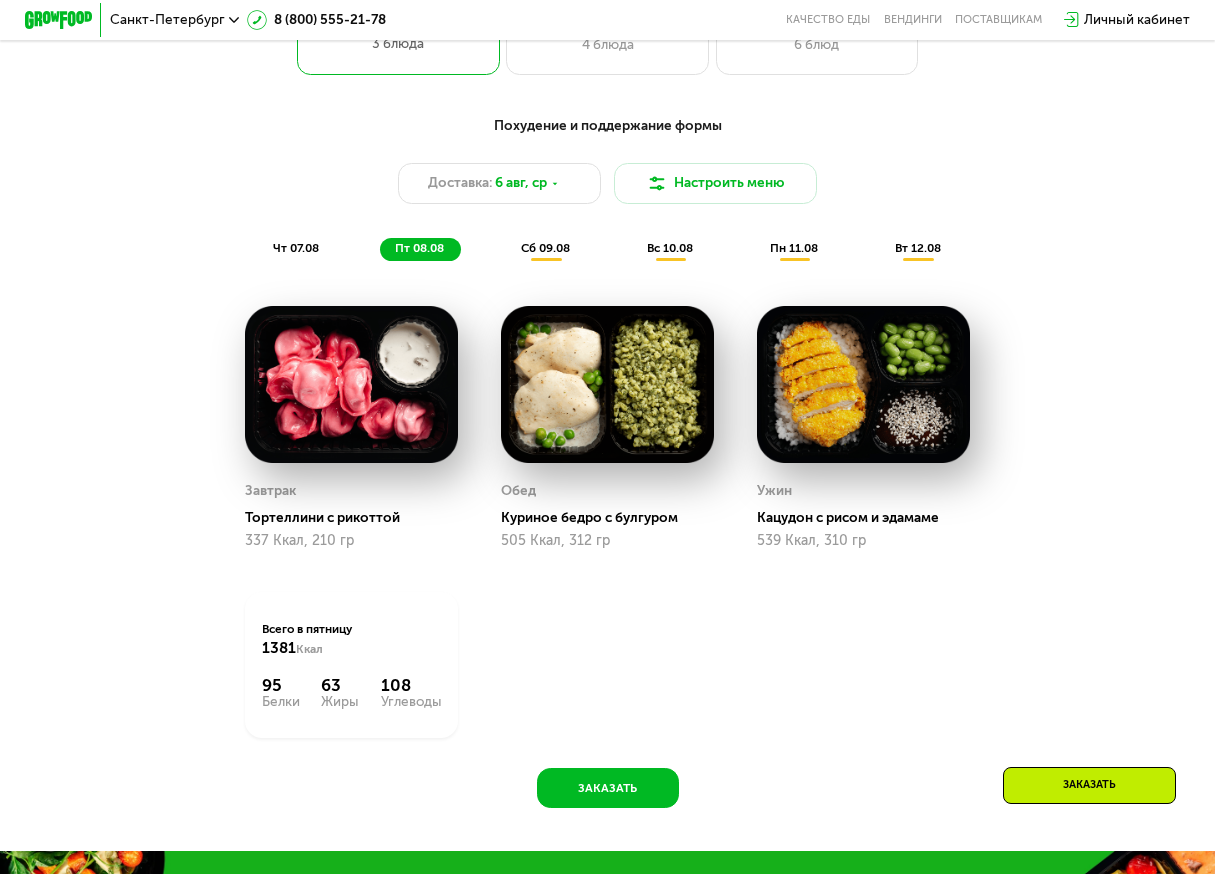 scroll, scrollTop: 897, scrollLeft: 0, axis: vertical 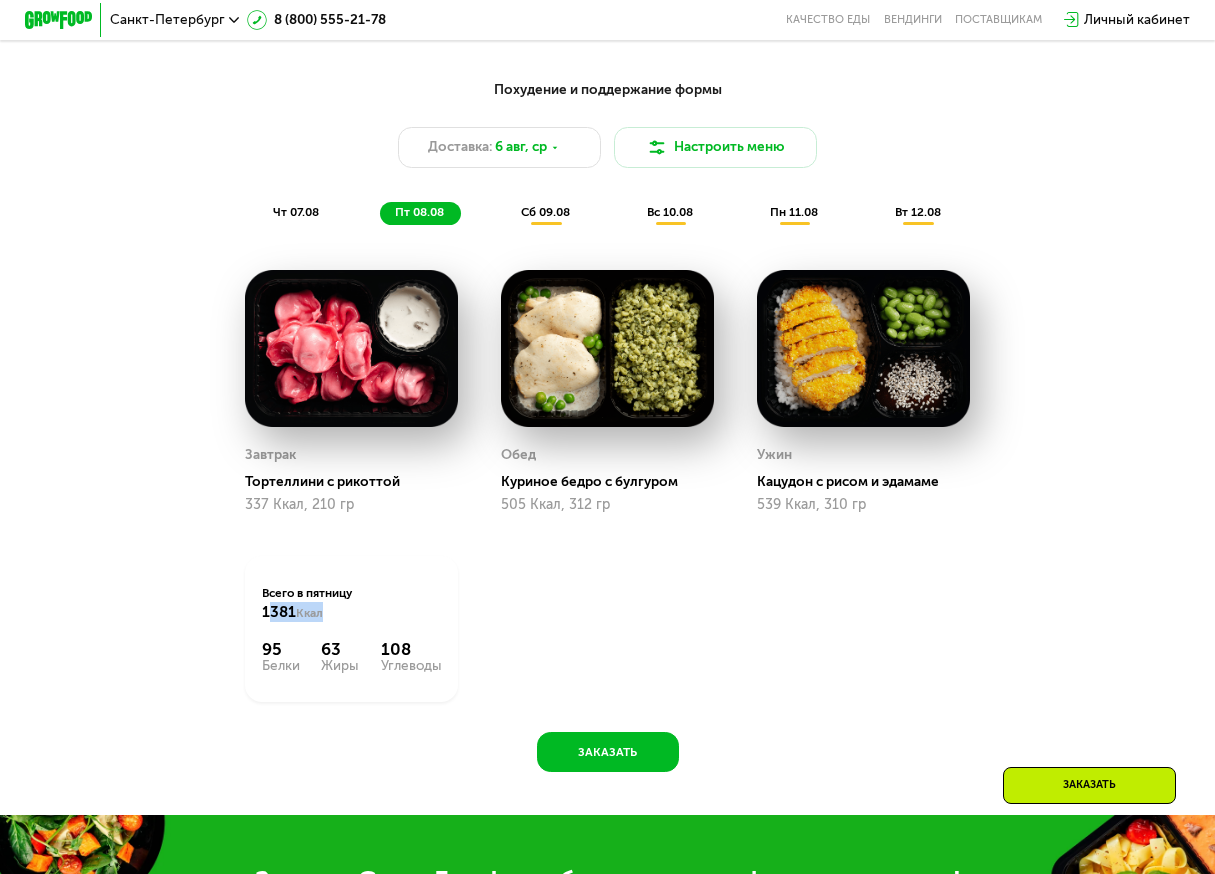 drag, startPoint x: 262, startPoint y: 629, endPoint x: 323, endPoint y: 629, distance: 61 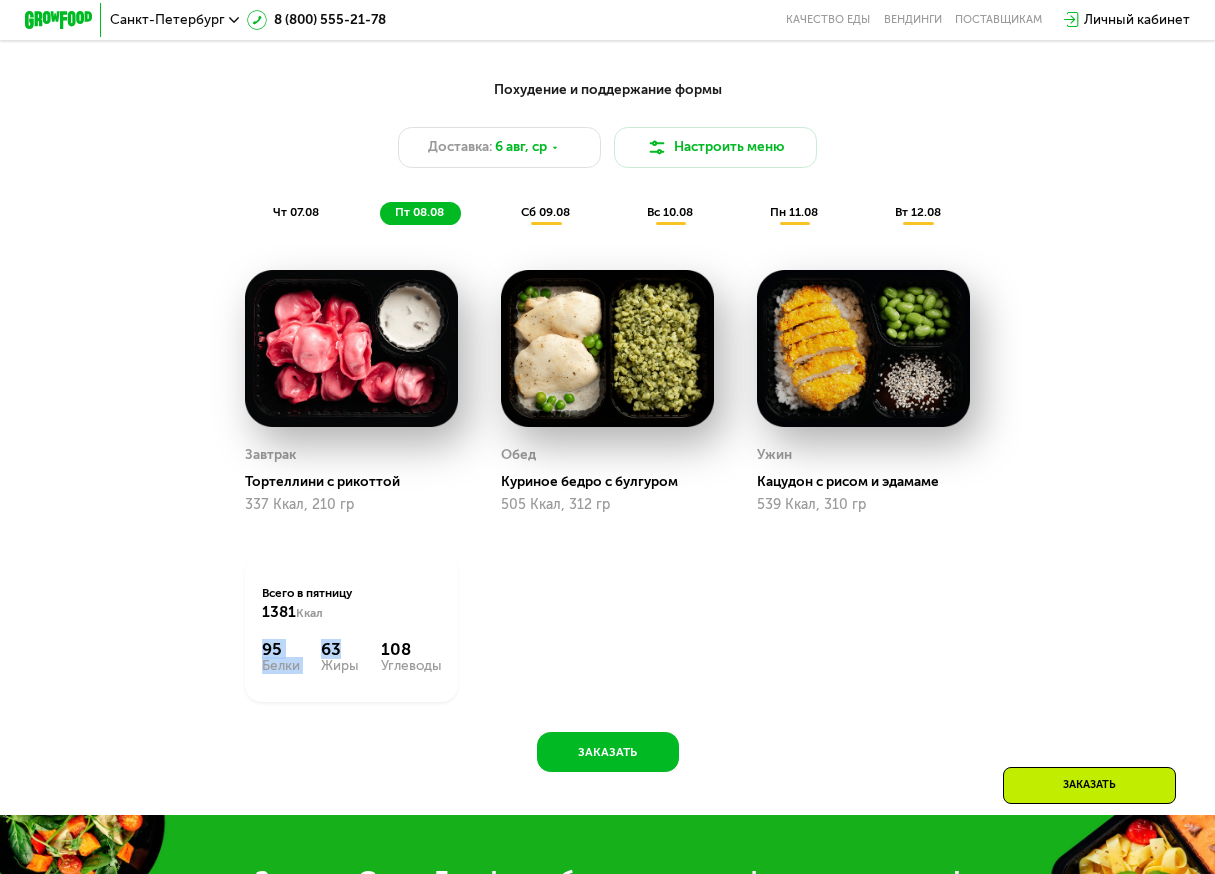 drag, startPoint x: 260, startPoint y: 664, endPoint x: 347, endPoint y: 663, distance: 87.005745 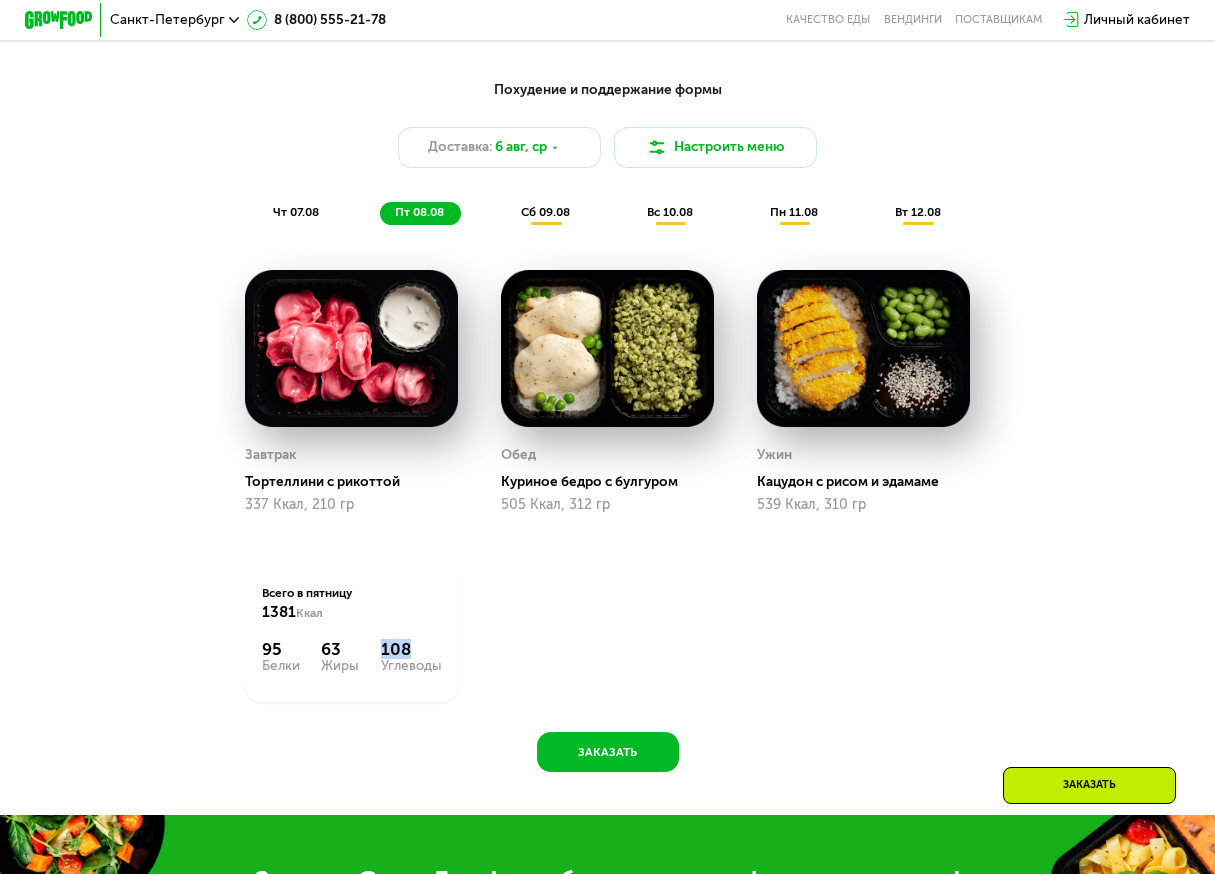 drag, startPoint x: 368, startPoint y: 662, endPoint x: 423, endPoint y: 660, distance: 55.03635 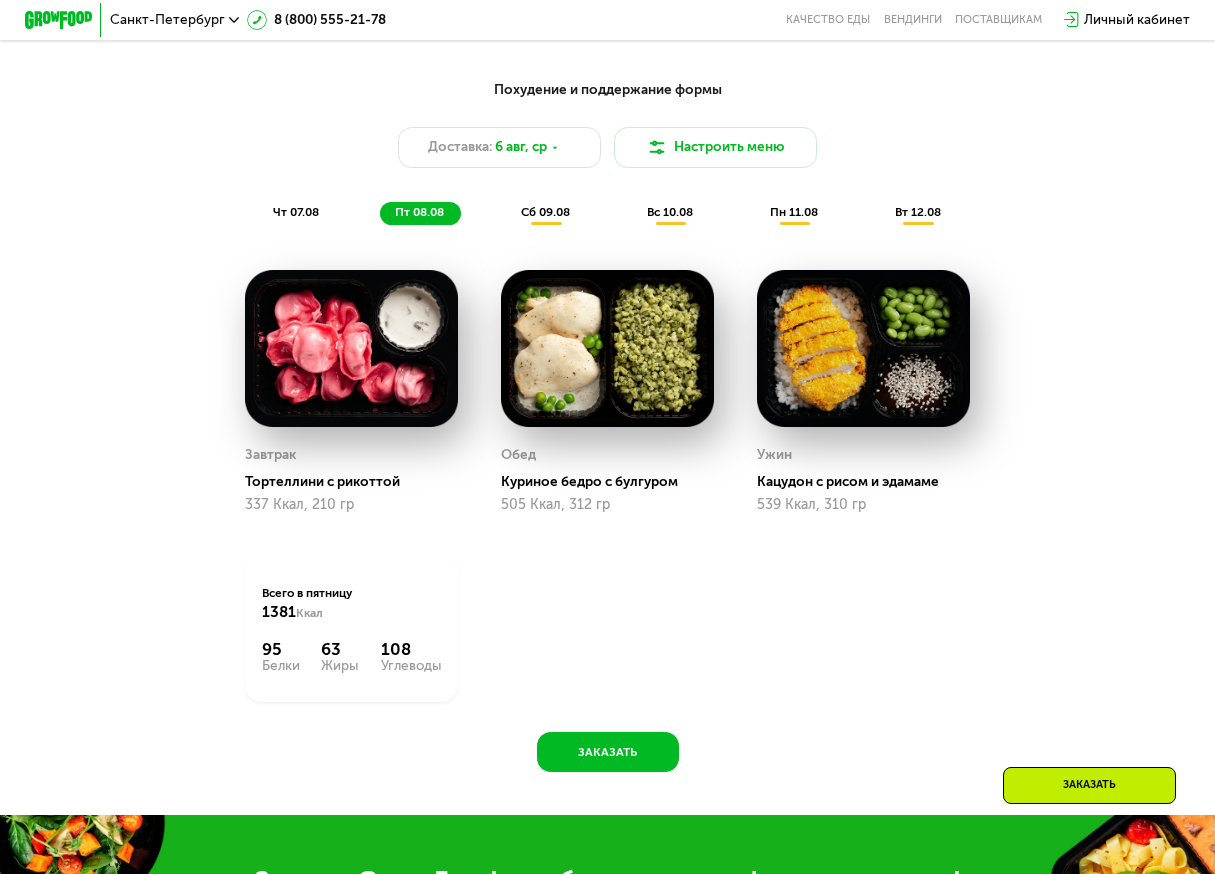 click on "сб 09.08" 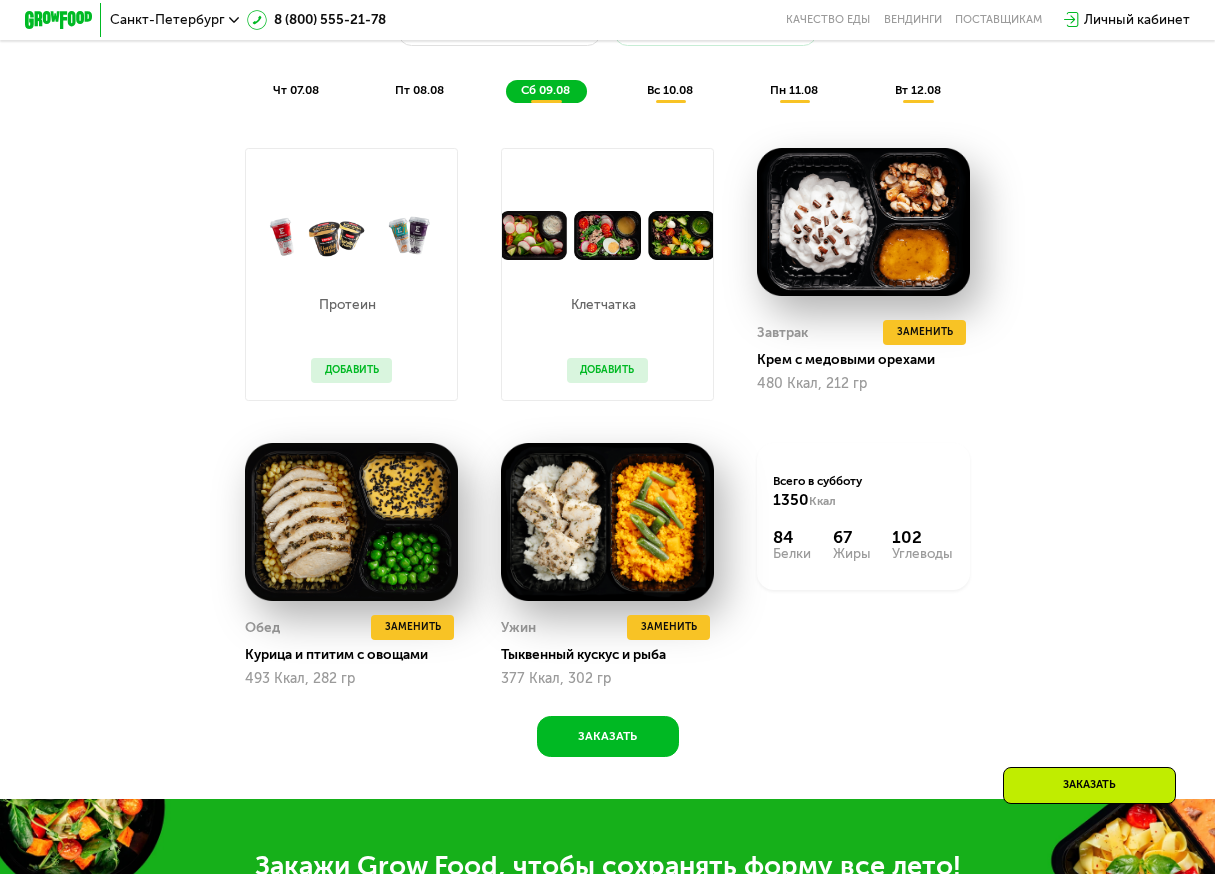 scroll, scrollTop: 997, scrollLeft: 0, axis: vertical 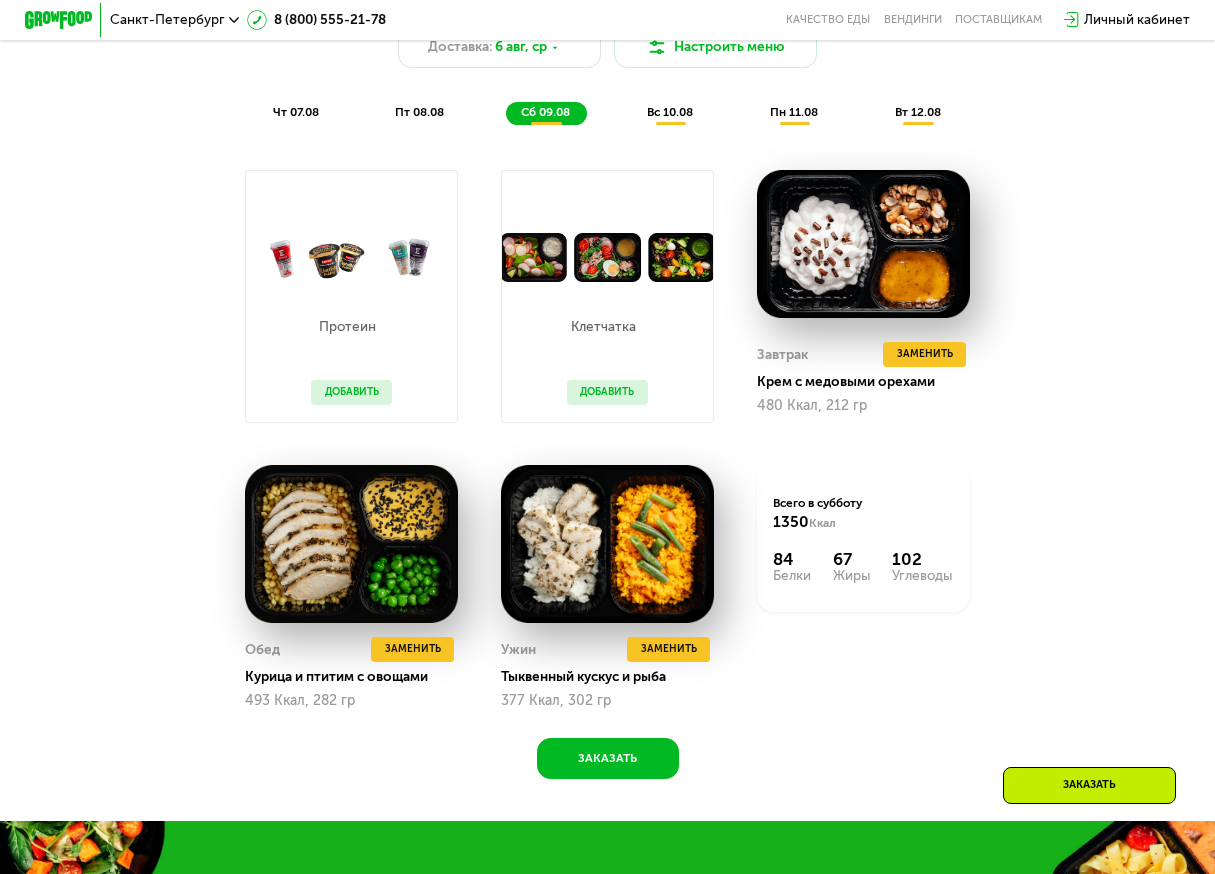 click on "чт 07.08" at bounding box center (296, 112) 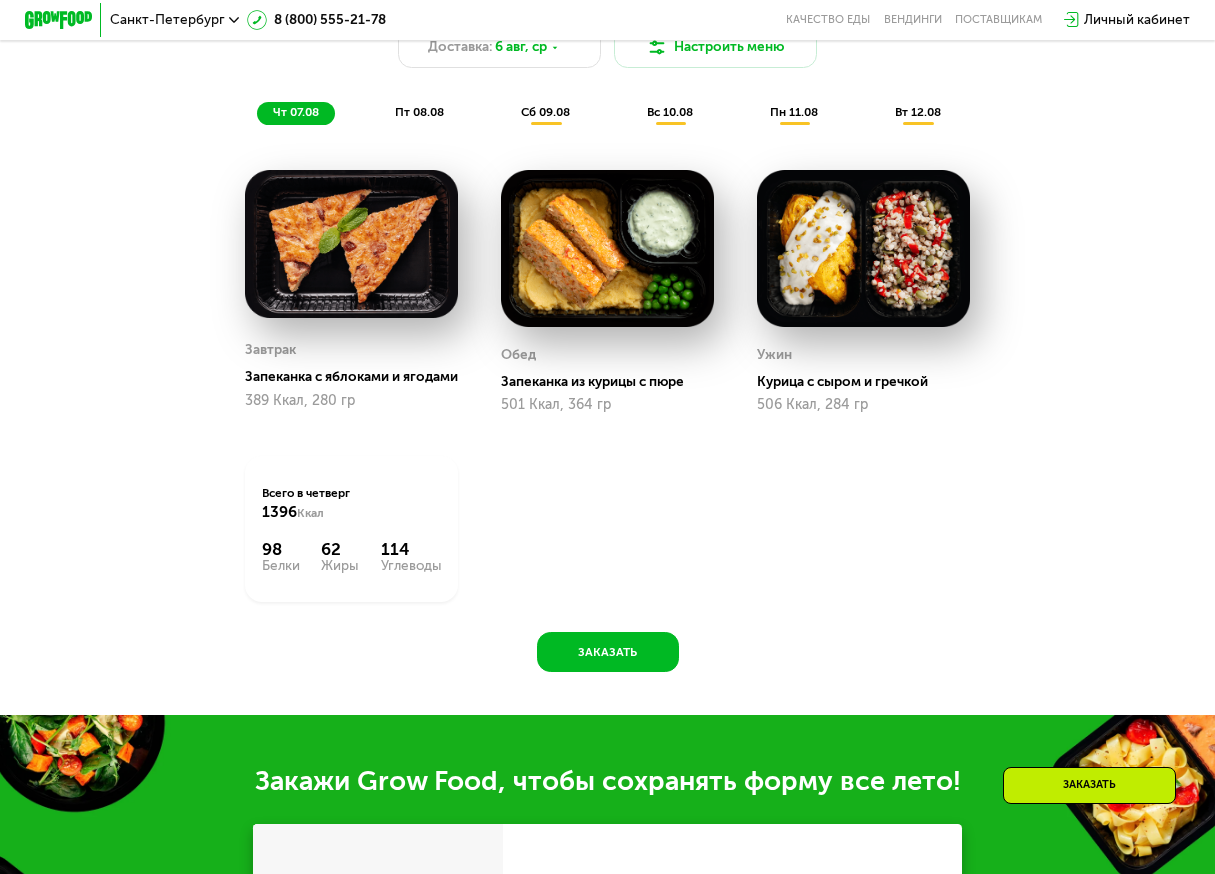 click on "вс 10.08" at bounding box center [670, 112] 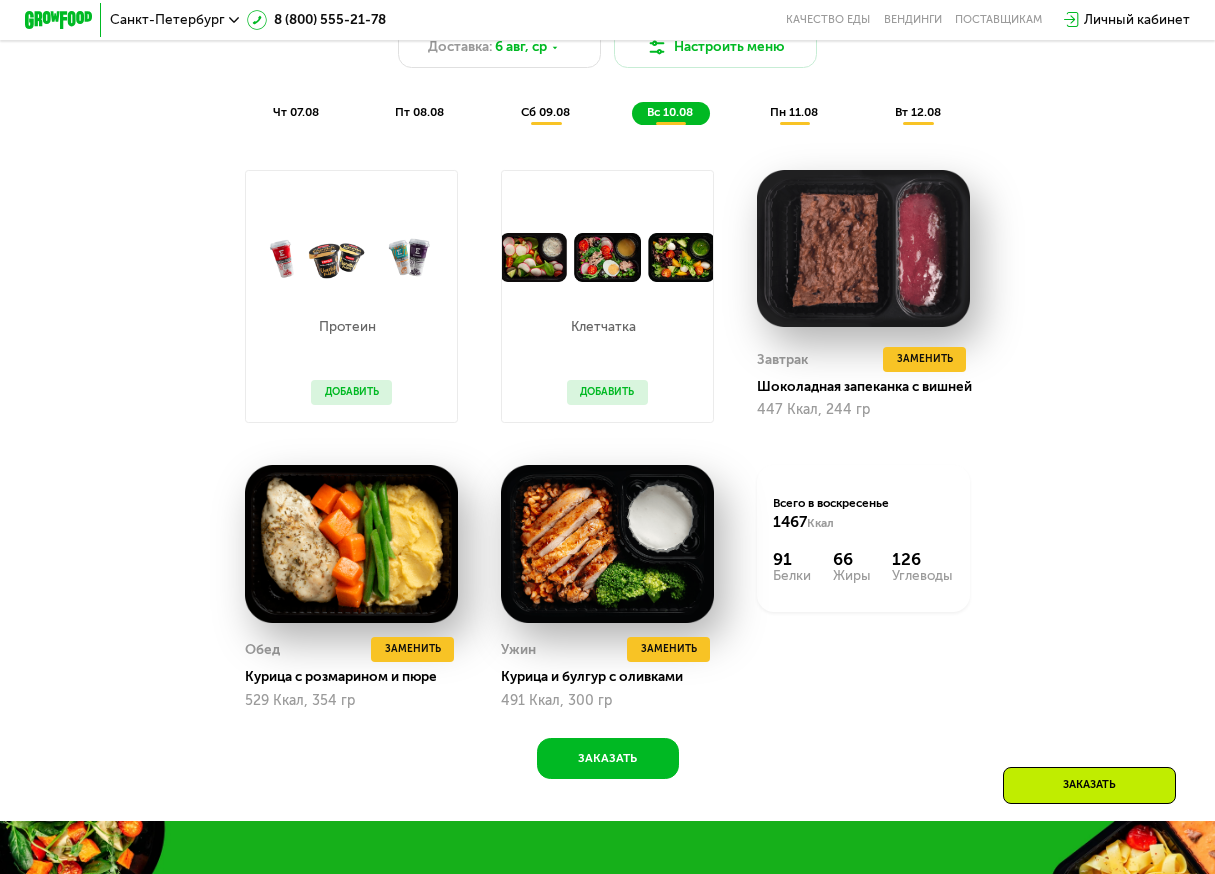 scroll, scrollTop: 697, scrollLeft: 0, axis: vertical 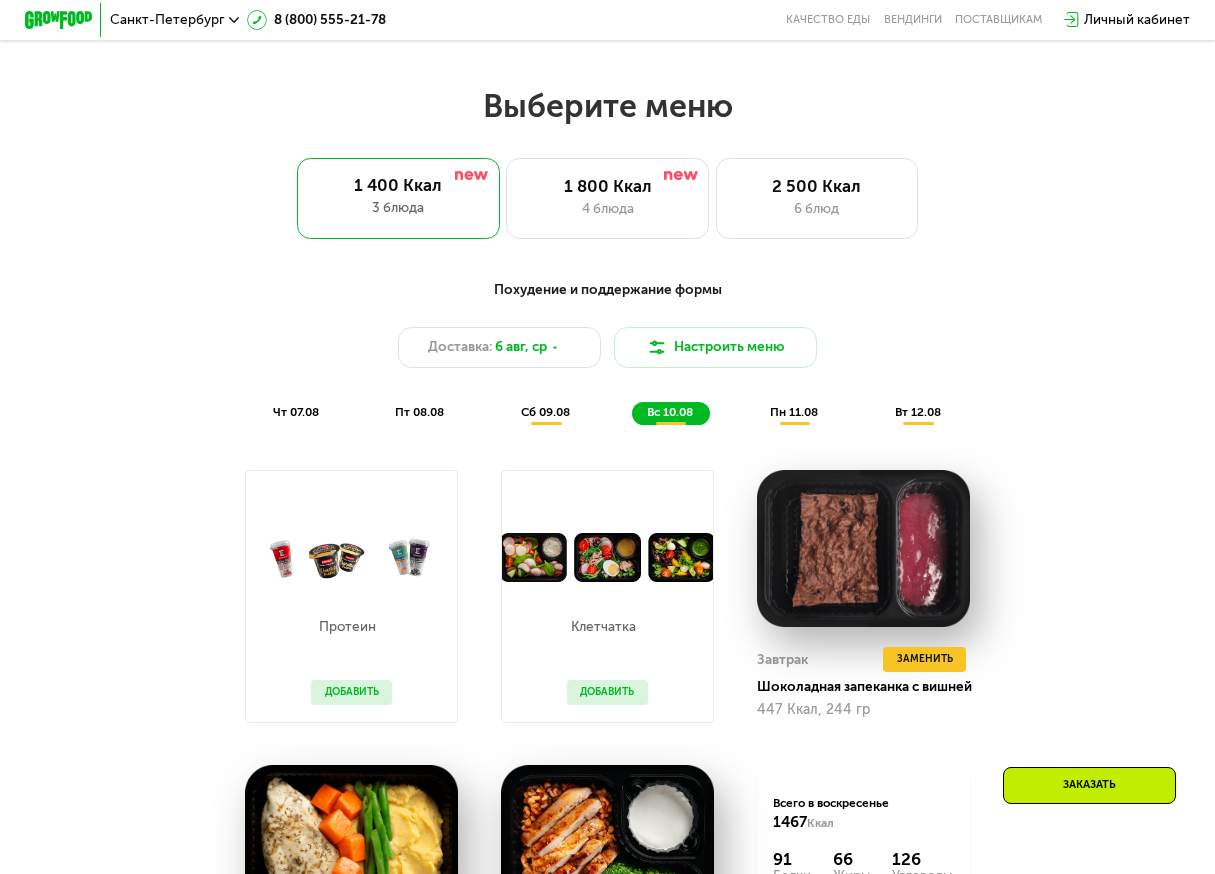 click on "пн 11.08" at bounding box center (794, 412) 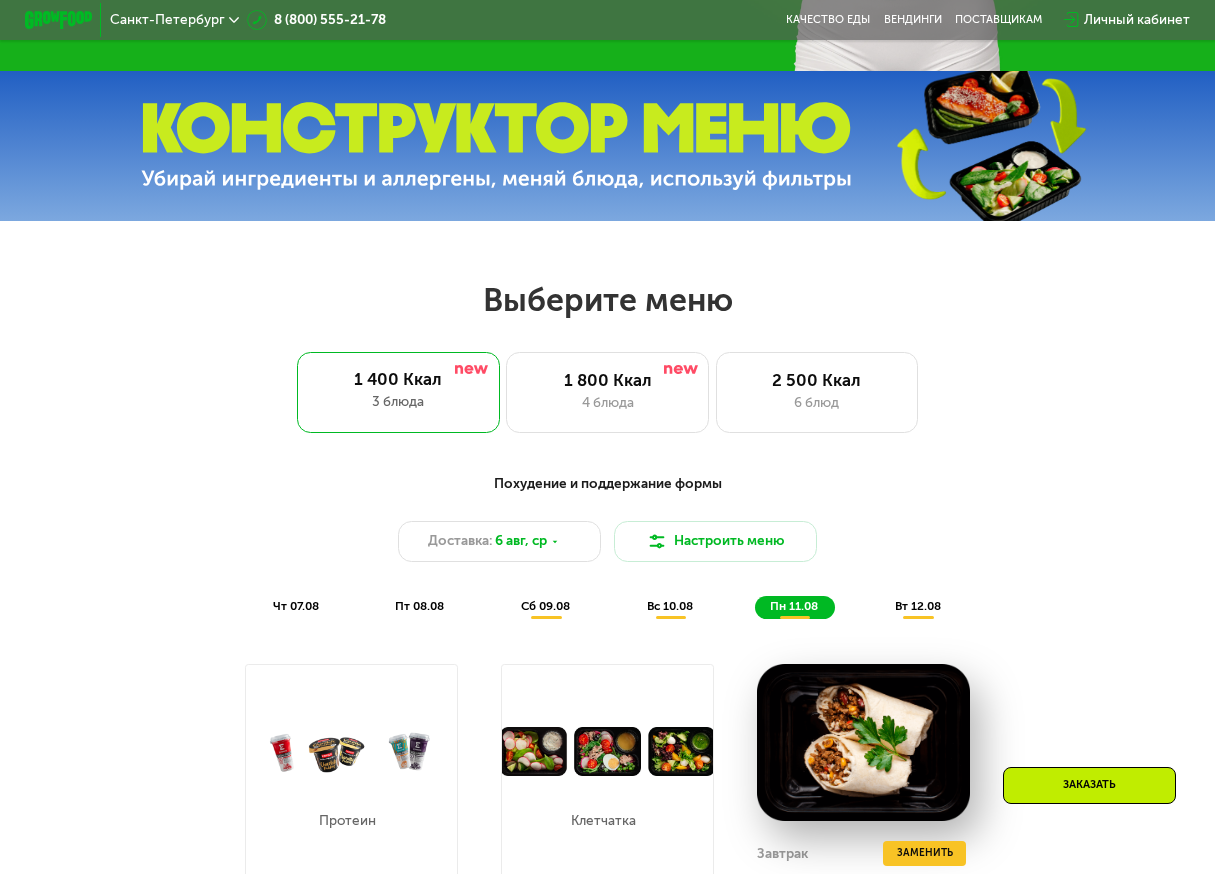 scroll, scrollTop: 497, scrollLeft: 0, axis: vertical 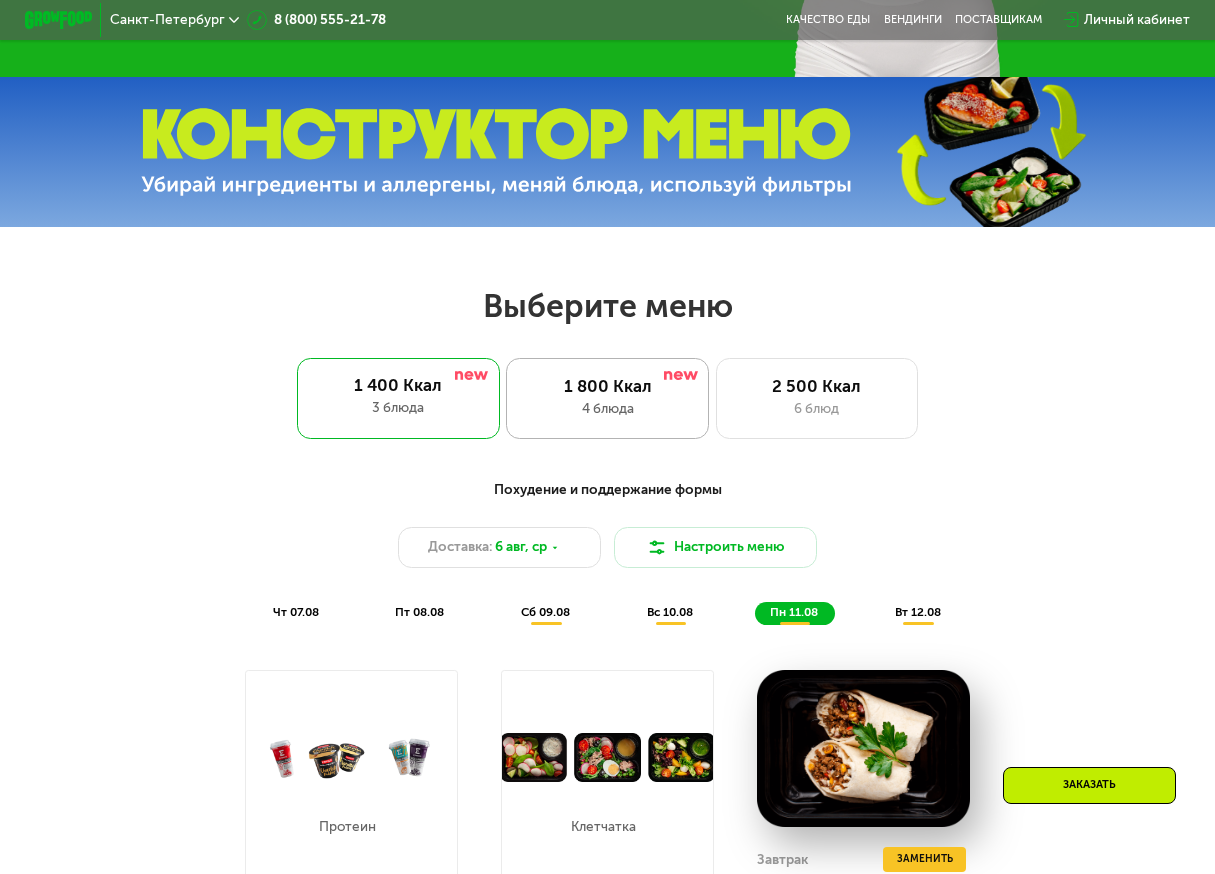 click on "4 блюда" at bounding box center [607, 409] 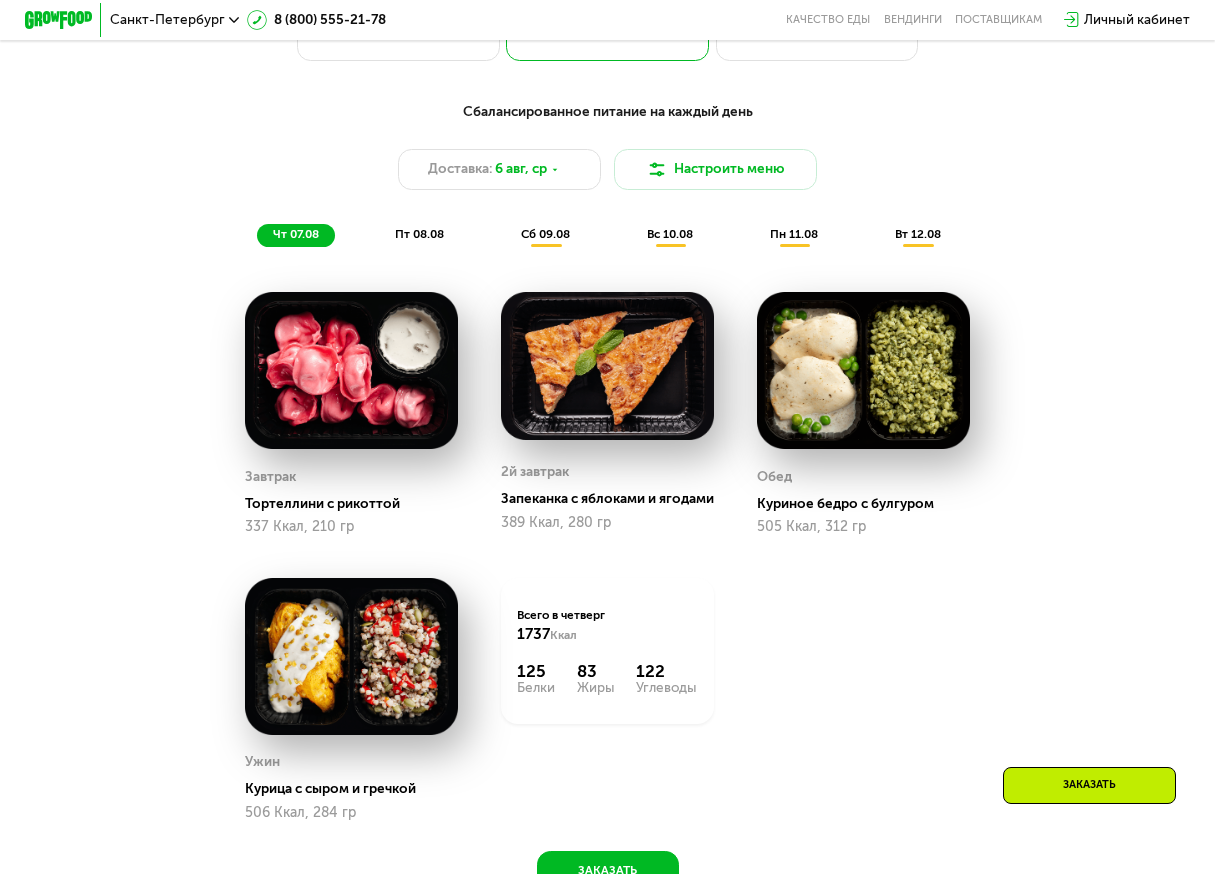 scroll, scrollTop: 497, scrollLeft: 0, axis: vertical 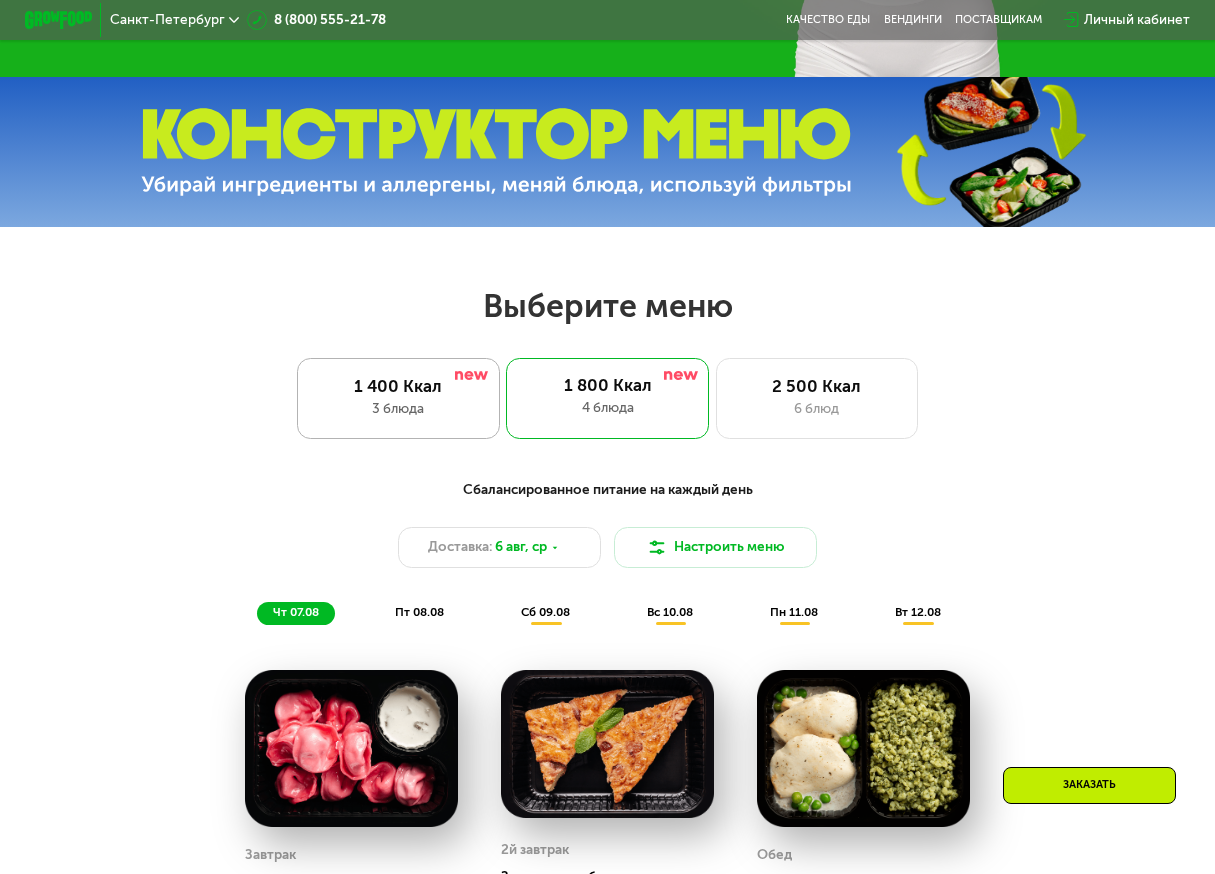 click on "1 400 Ккал" at bounding box center (398, 386) 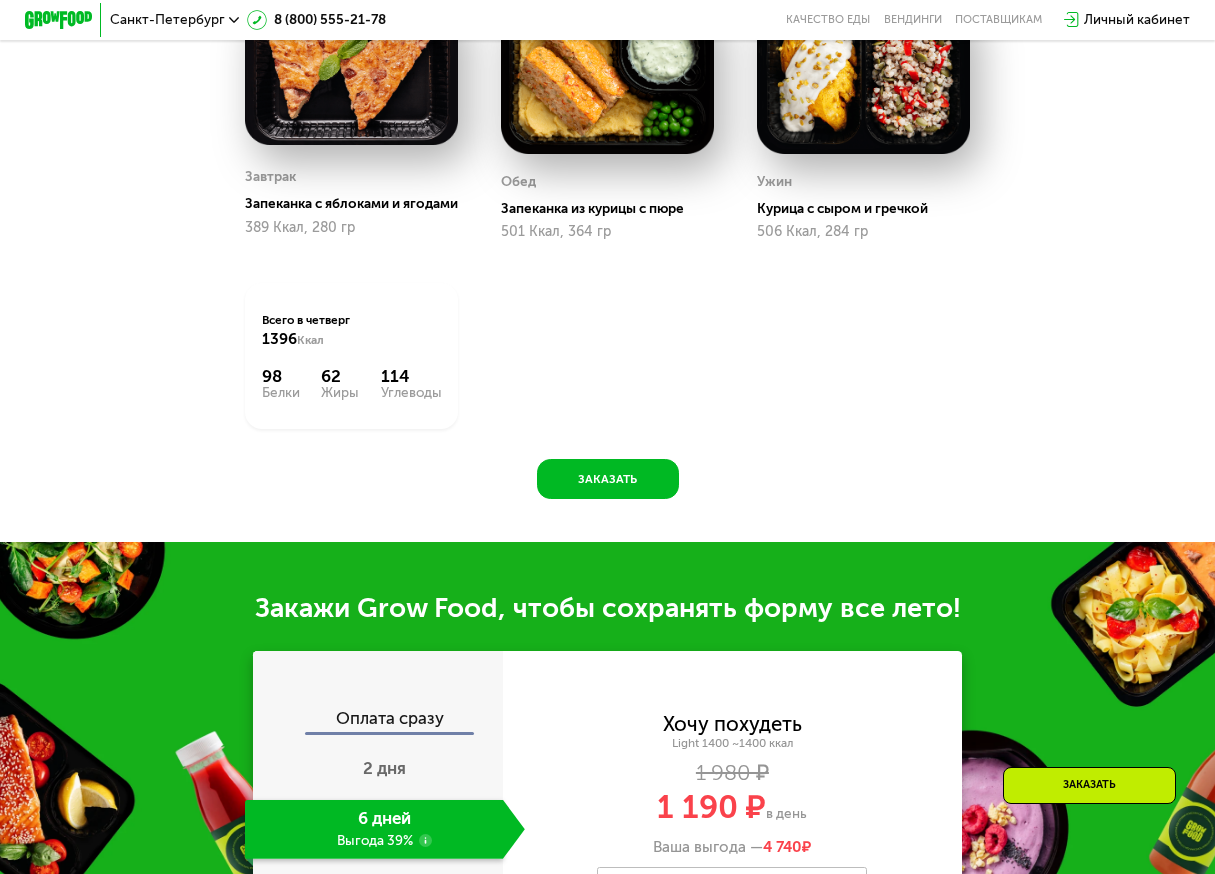 scroll, scrollTop: 1197, scrollLeft: 0, axis: vertical 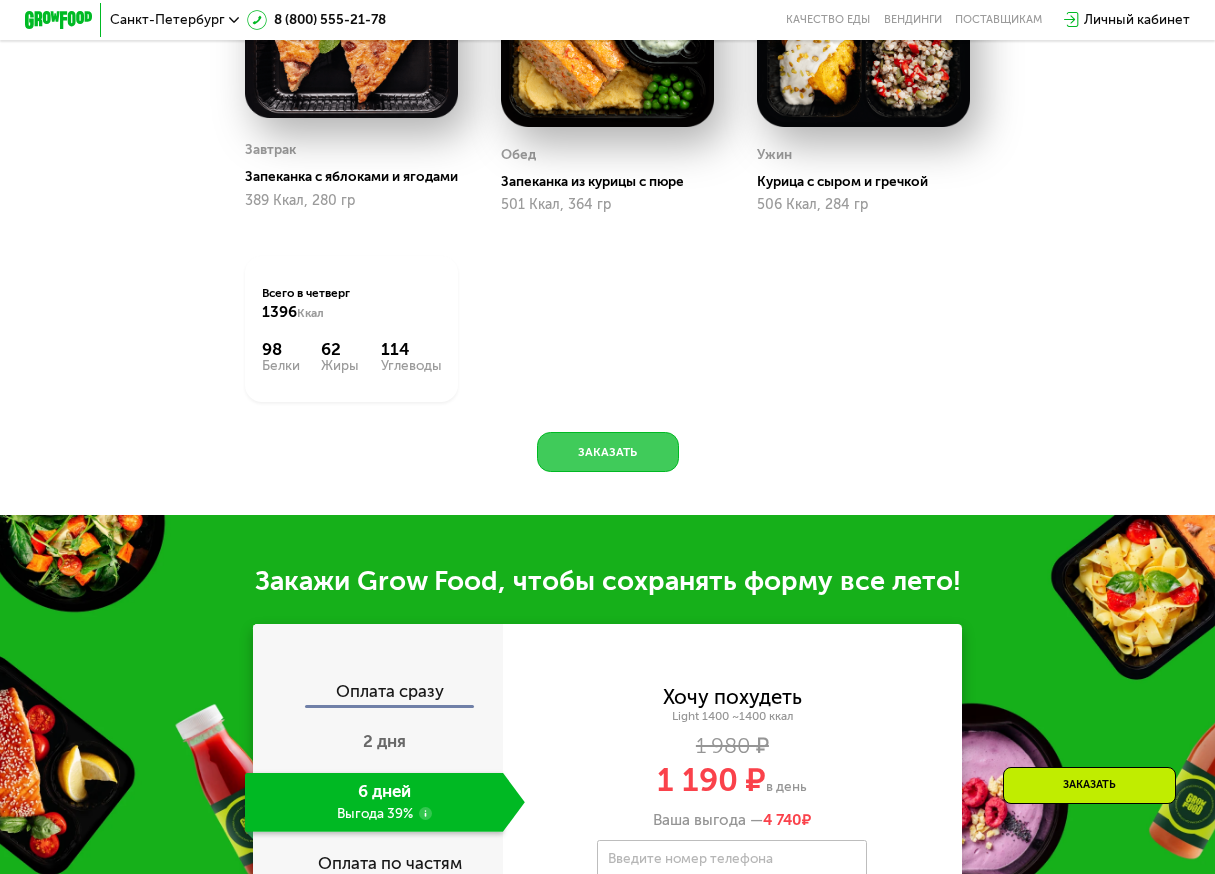 click on "Заказать" 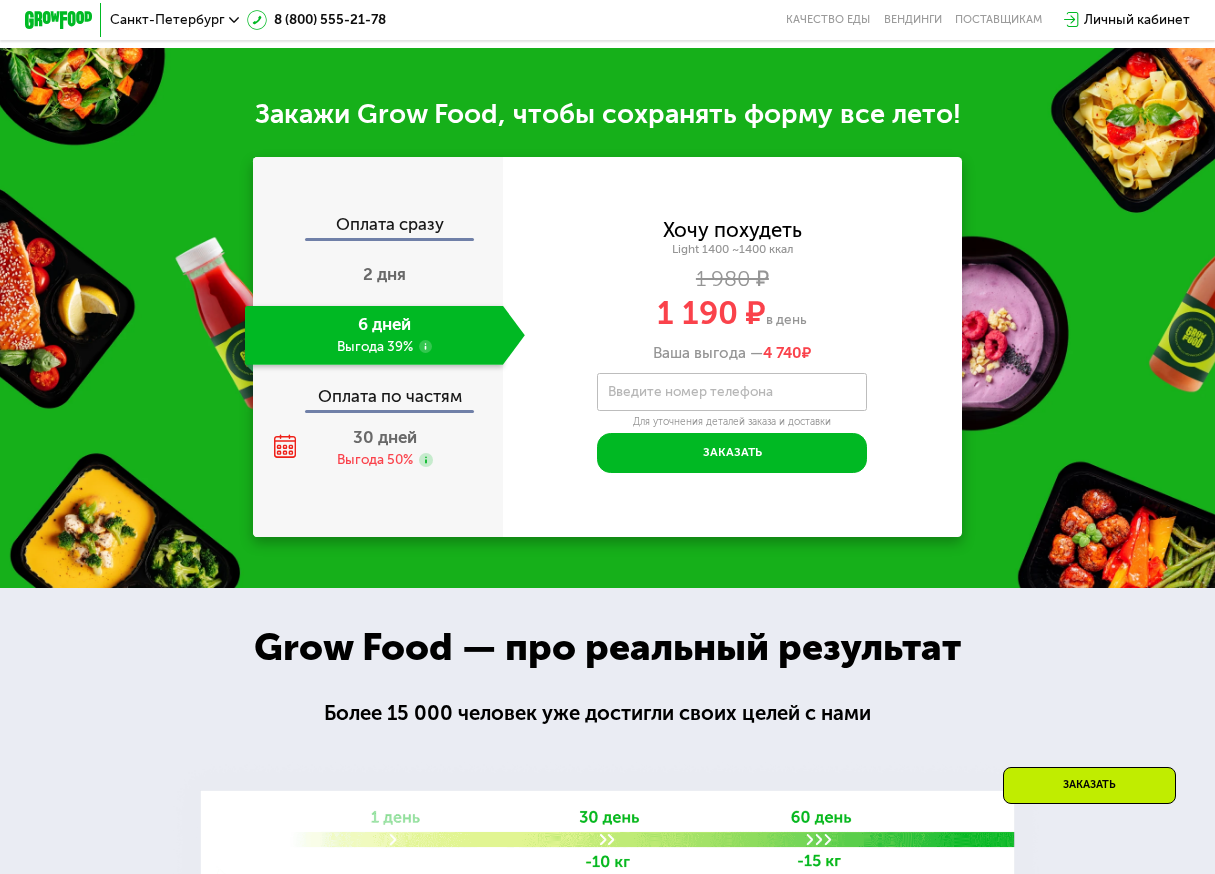 scroll, scrollTop: 1730, scrollLeft: 0, axis: vertical 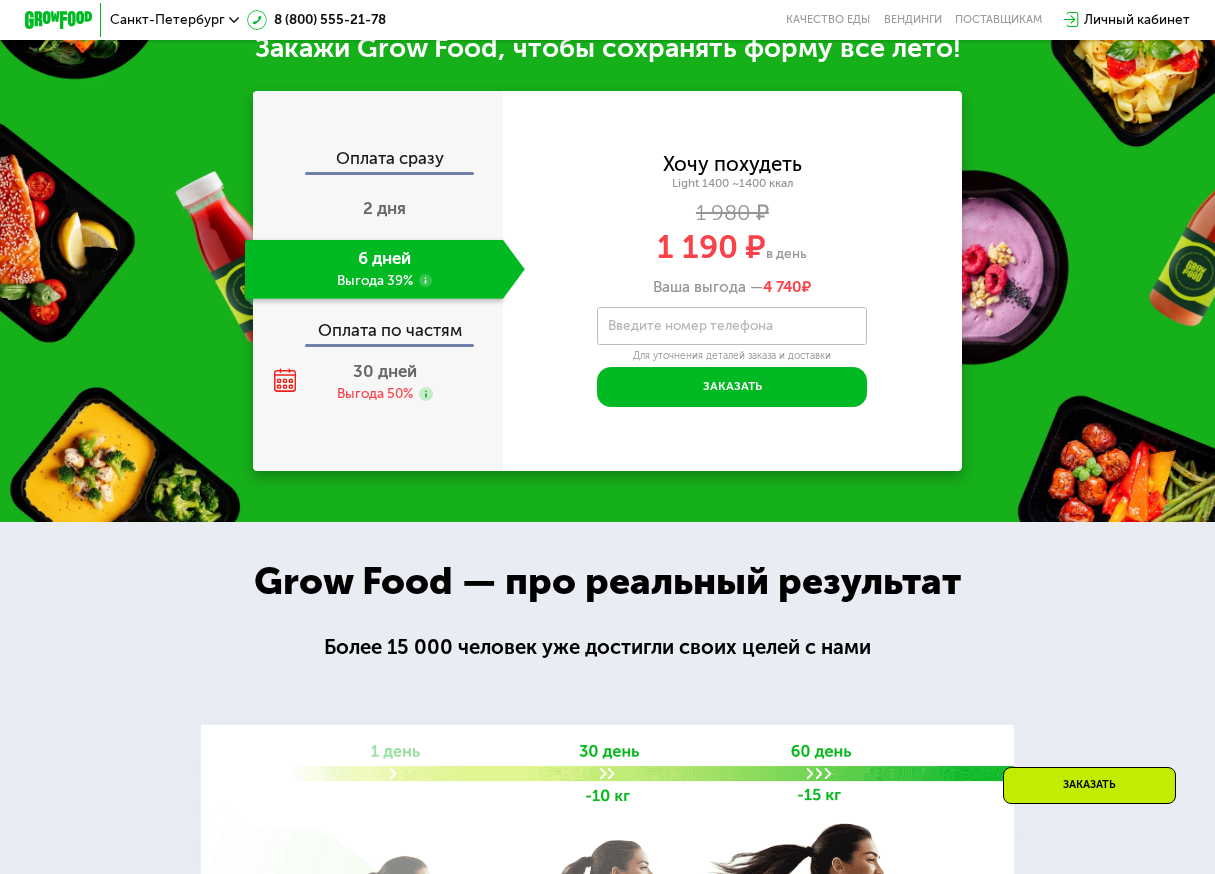 click on "6 дней Выгода 39%" 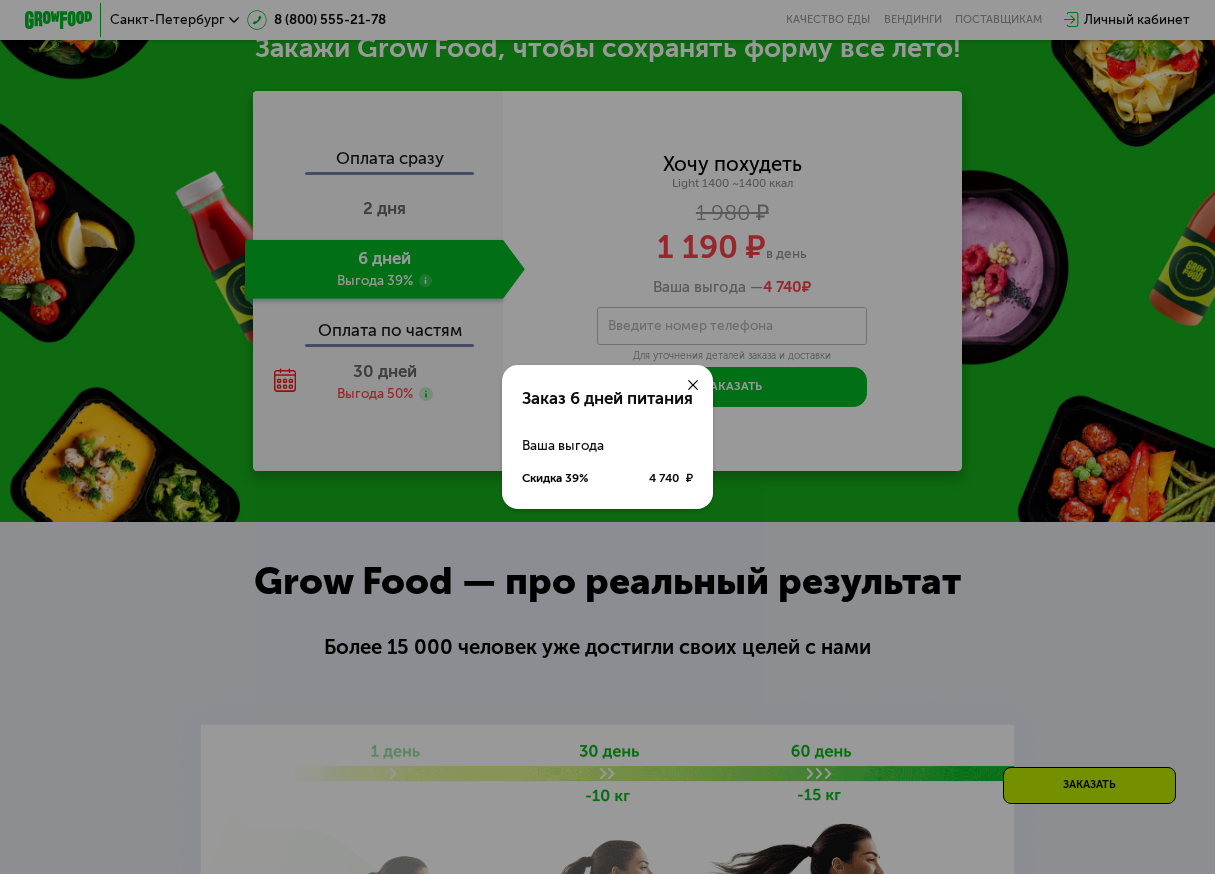 click on "Заказ 6 дней питания Ваша выгода Скидка 39% 4 740 ₽" 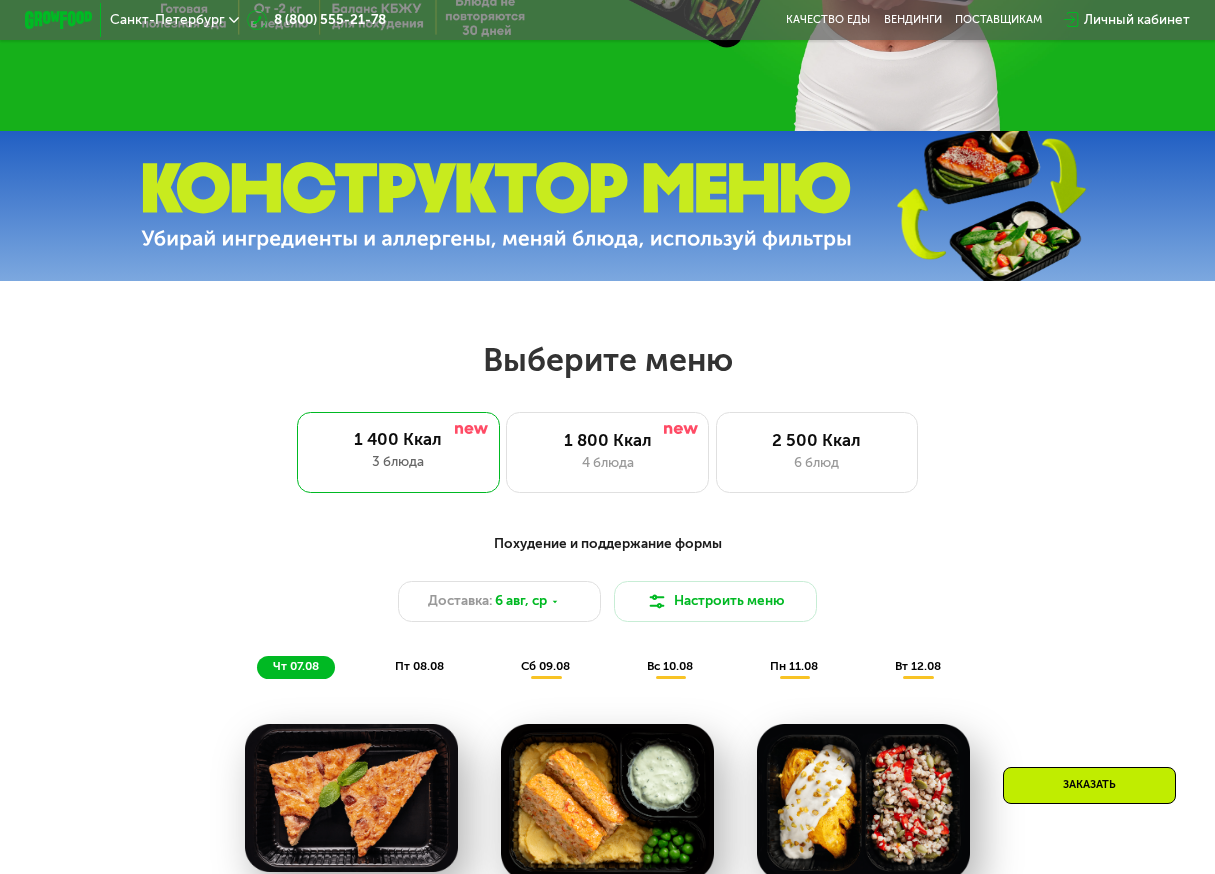 scroll, scrollTop: 630, scrollLeft: 0, axis: vertical 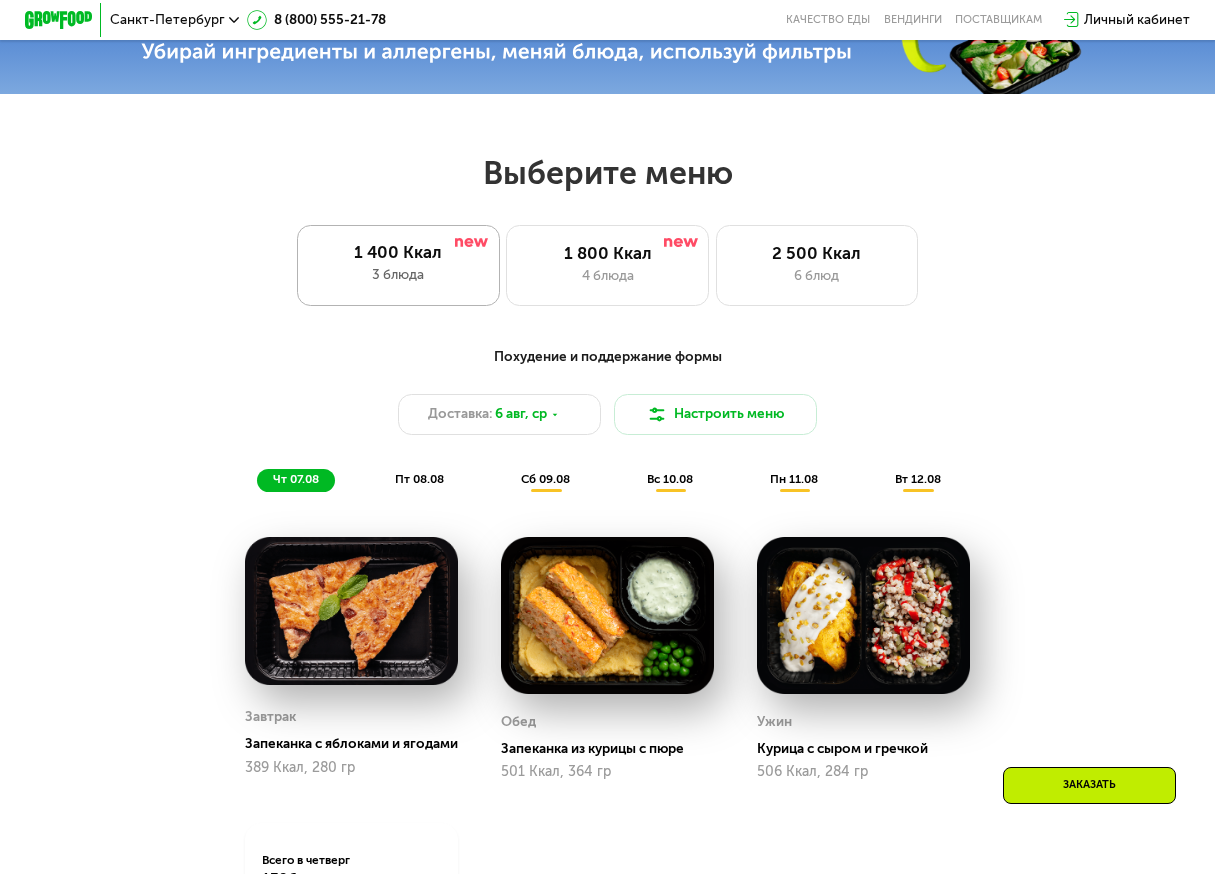 click on "1 400 Ккал" at bounding box center [398, 252] 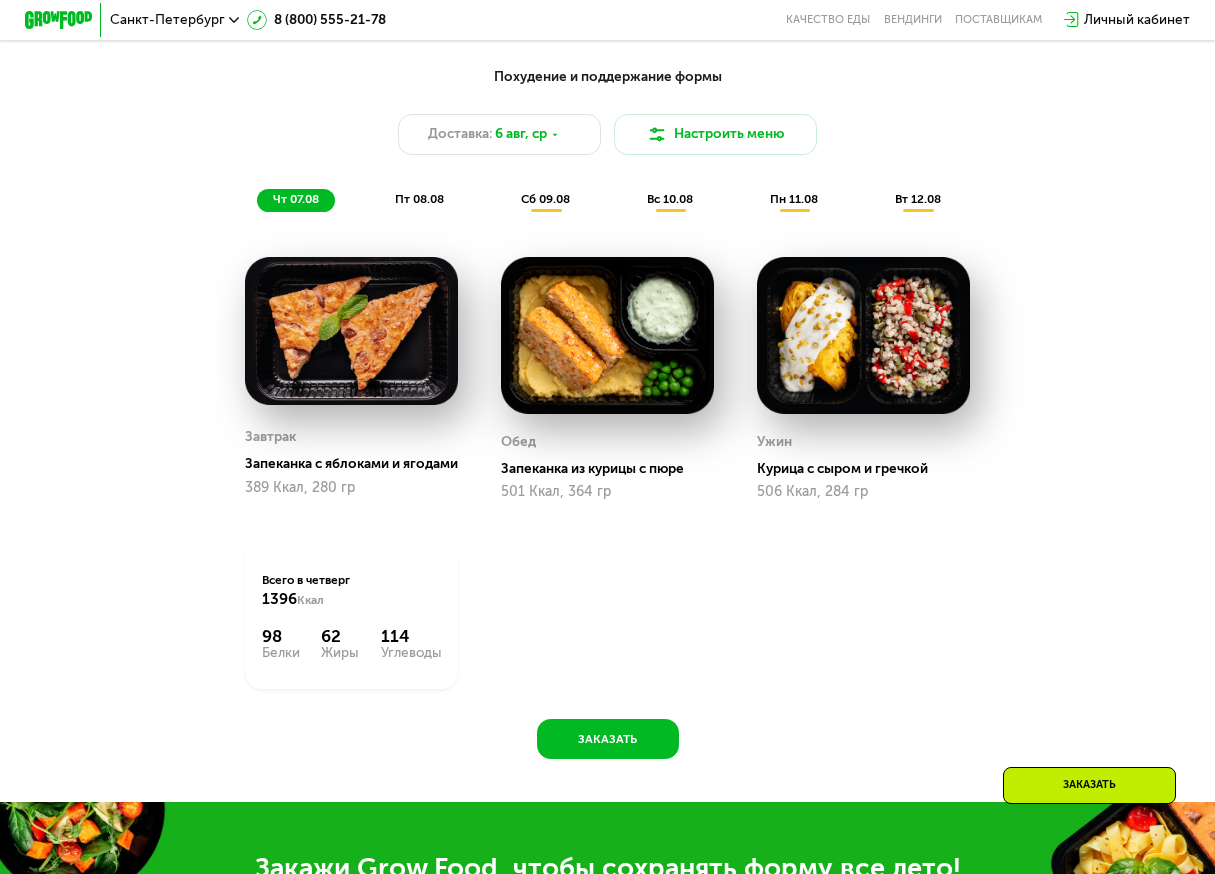 scroll, scrollTop: 930, scrollLeft: 0, axis: vertical 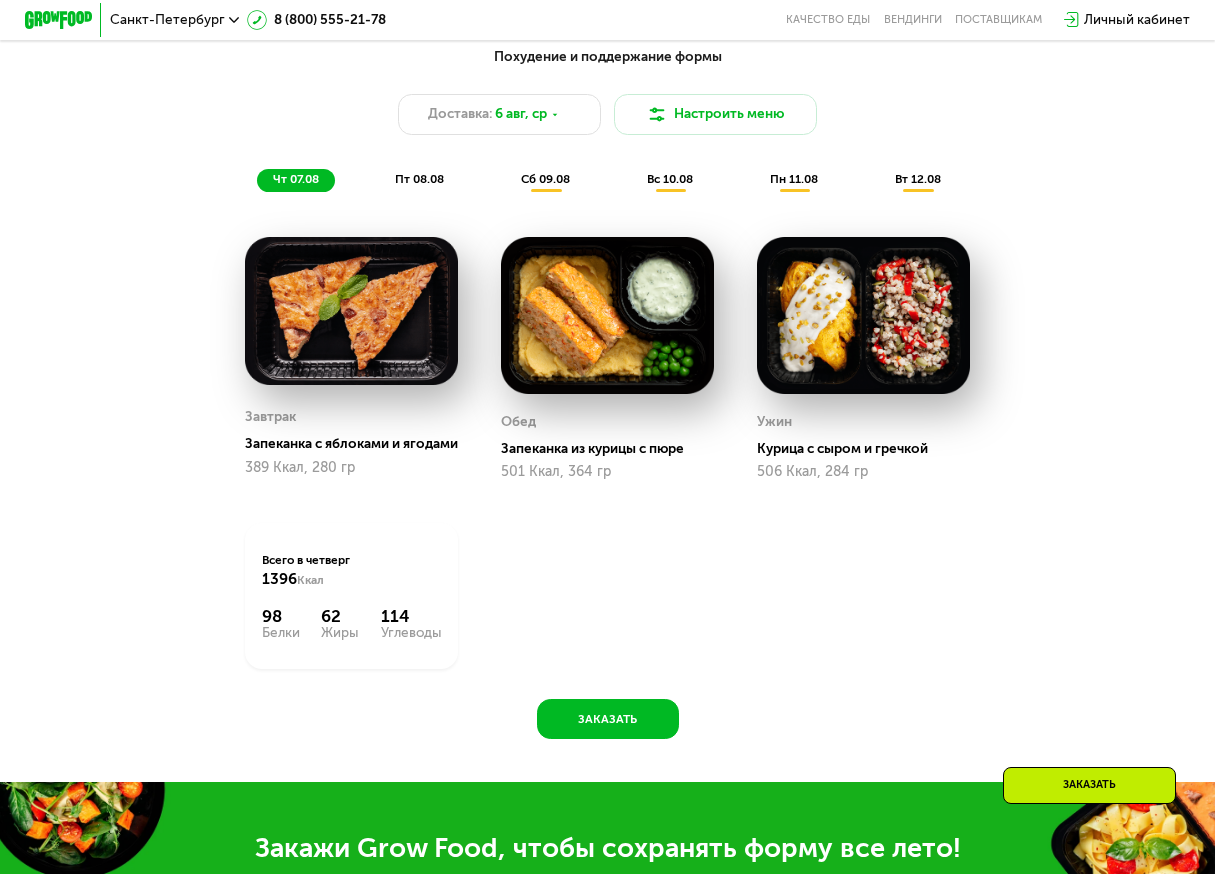 click on "пт 08.08" at bounding box center (419, 179) 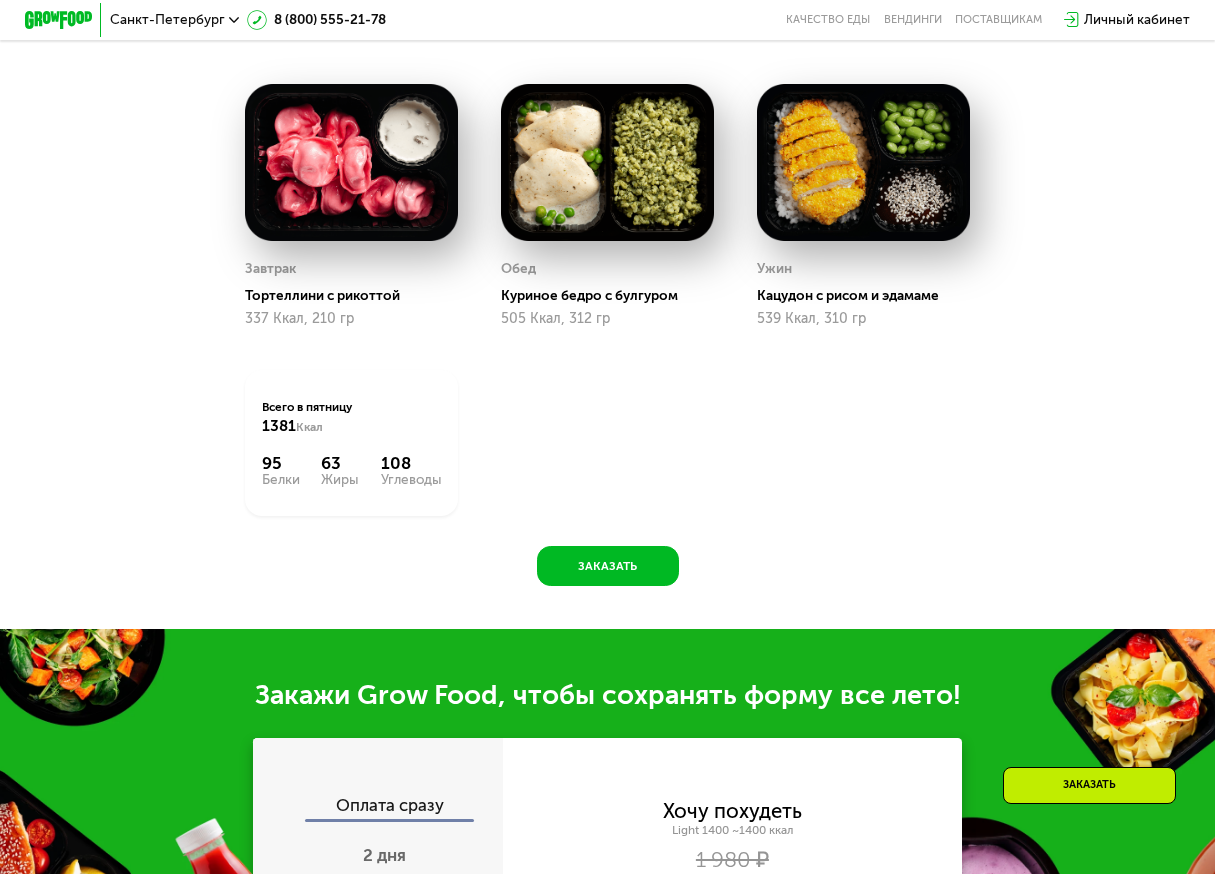 scroll, scrollTop: 1030, scrollLeft: 0, axis: vertical 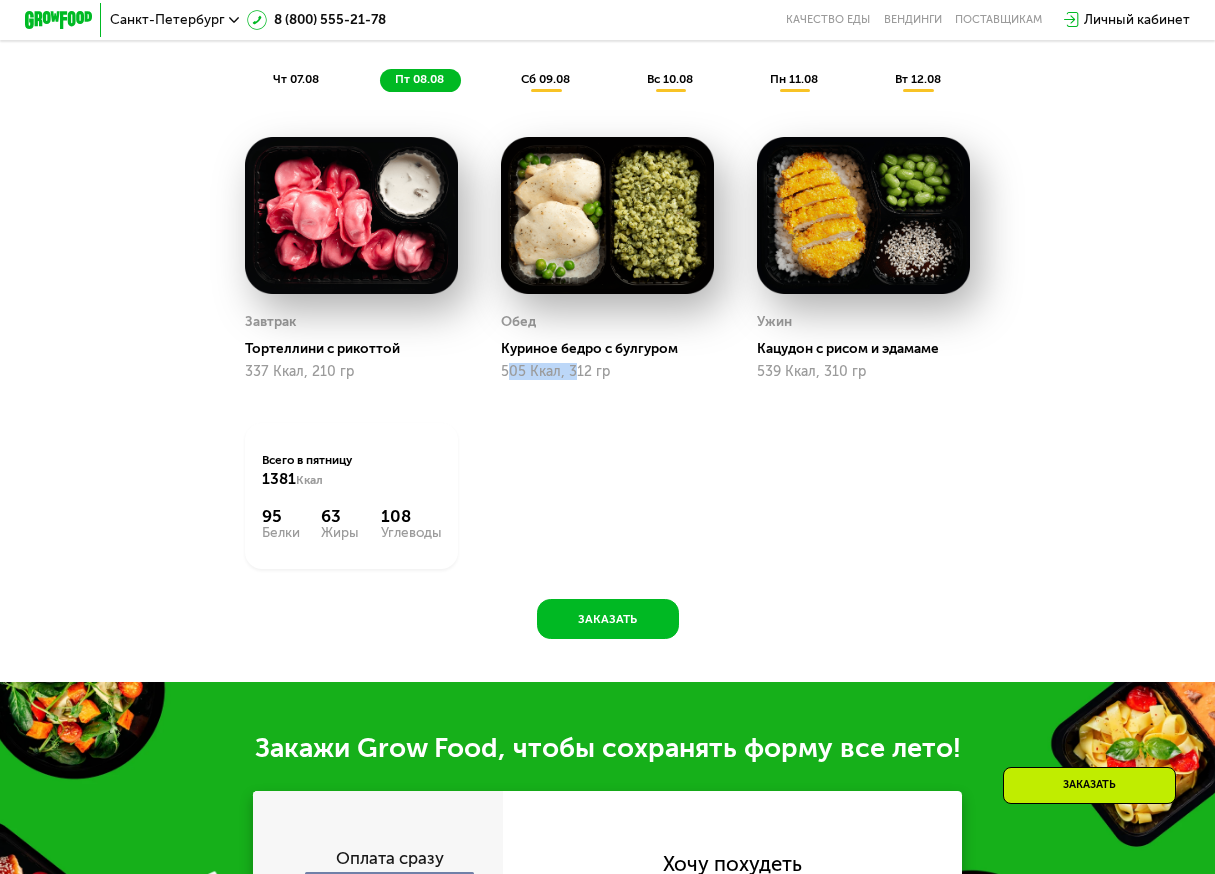 drag, startPoint x: 512, startPoint y: 387, endPoint x: 651, endPoint y: 392, distance: 139.0899 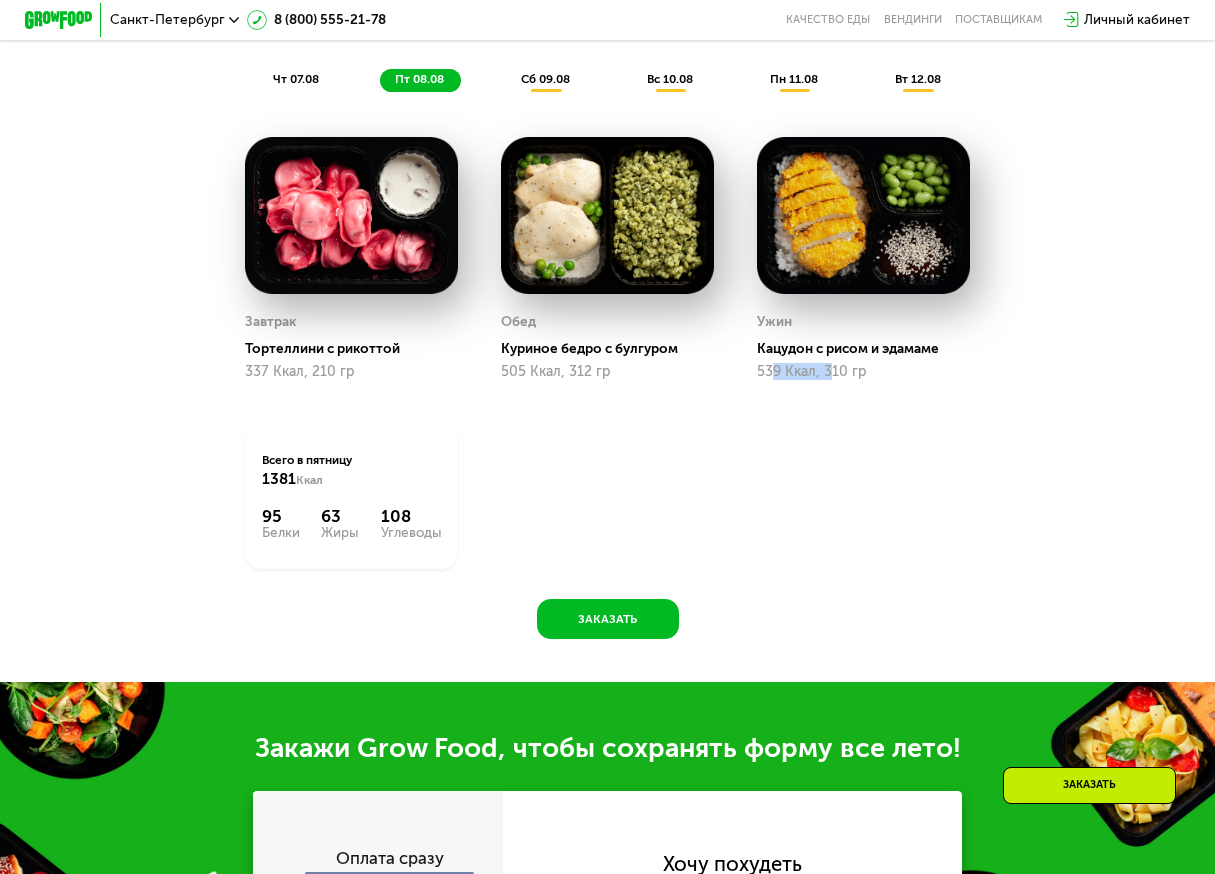 drag, startPoint x: 776, startPoint y: 390, endPoint x: 831, endPoint y: 388, distance: 55.03635 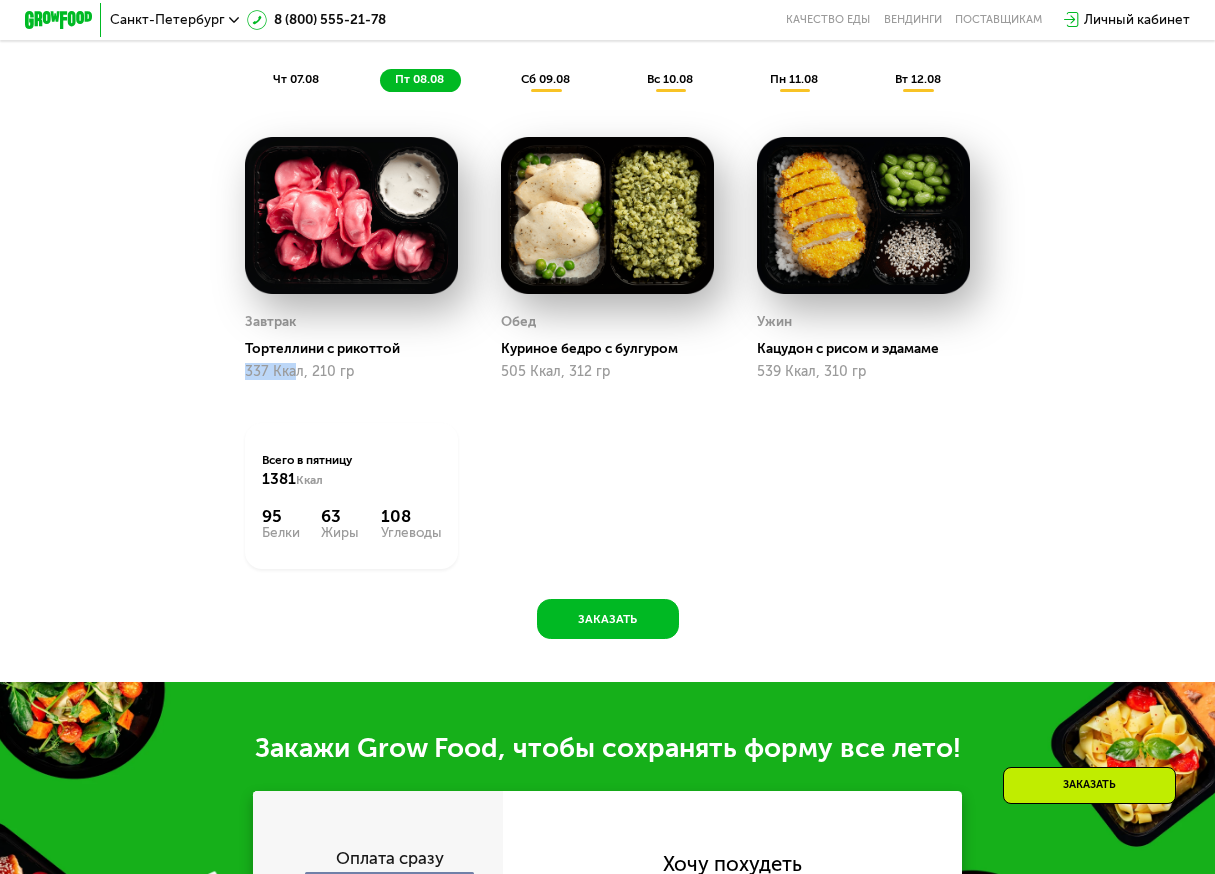 drag, startPoint x: 243, startPoint y: 392, endPoint x: 317, endPoint y: 402, distance: 74.672615 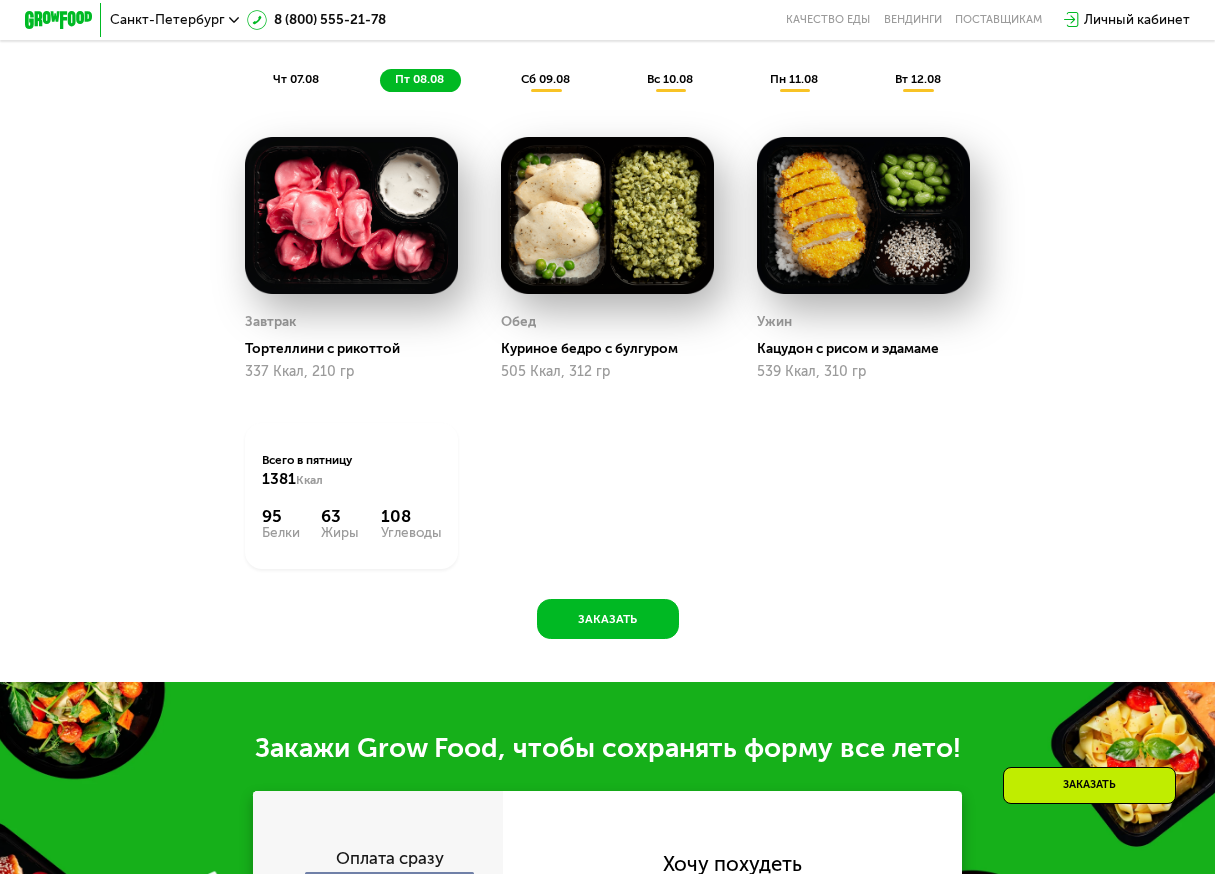 click on "Завтрак Тортеллини с рикоттой 337 Ккал, 210 гр" 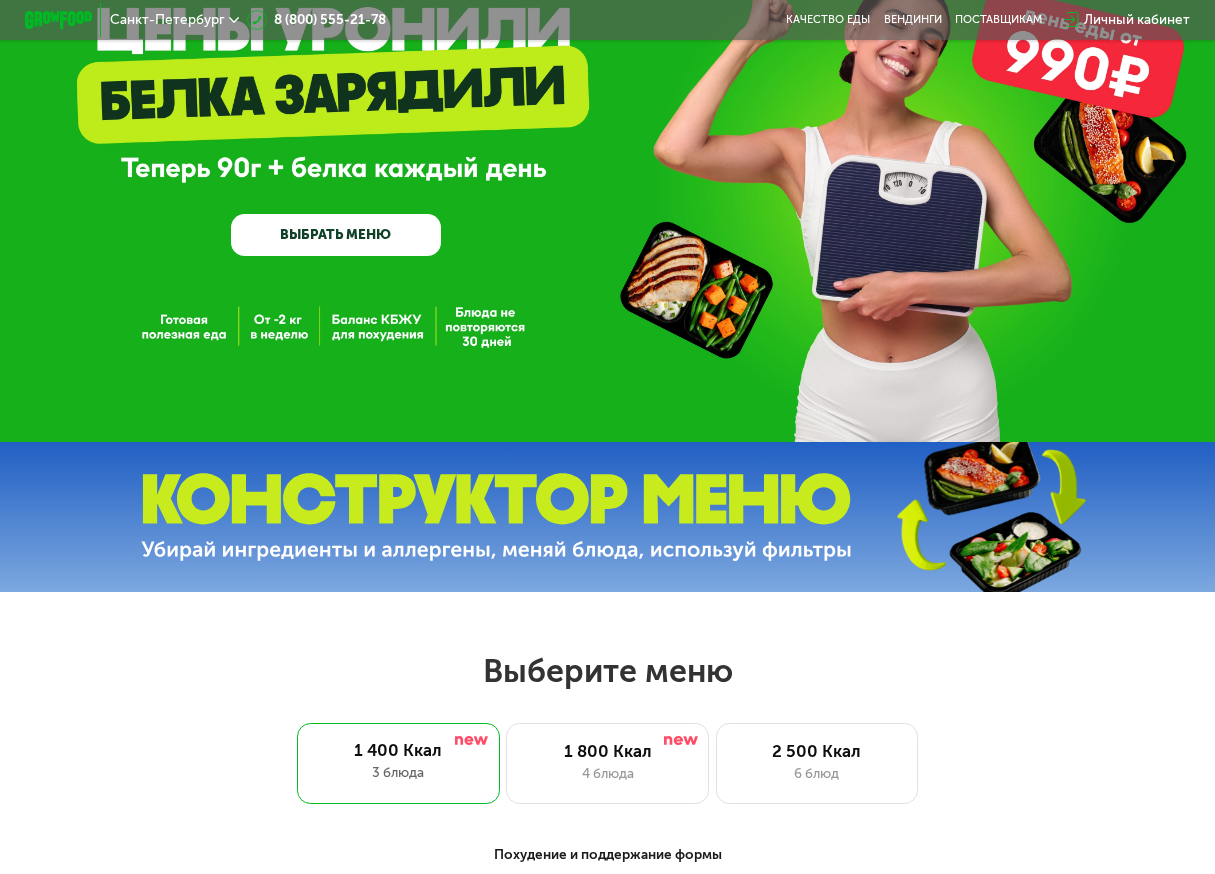 scroll, scrollTop: 0, scrollLeft: 0, axis: both 